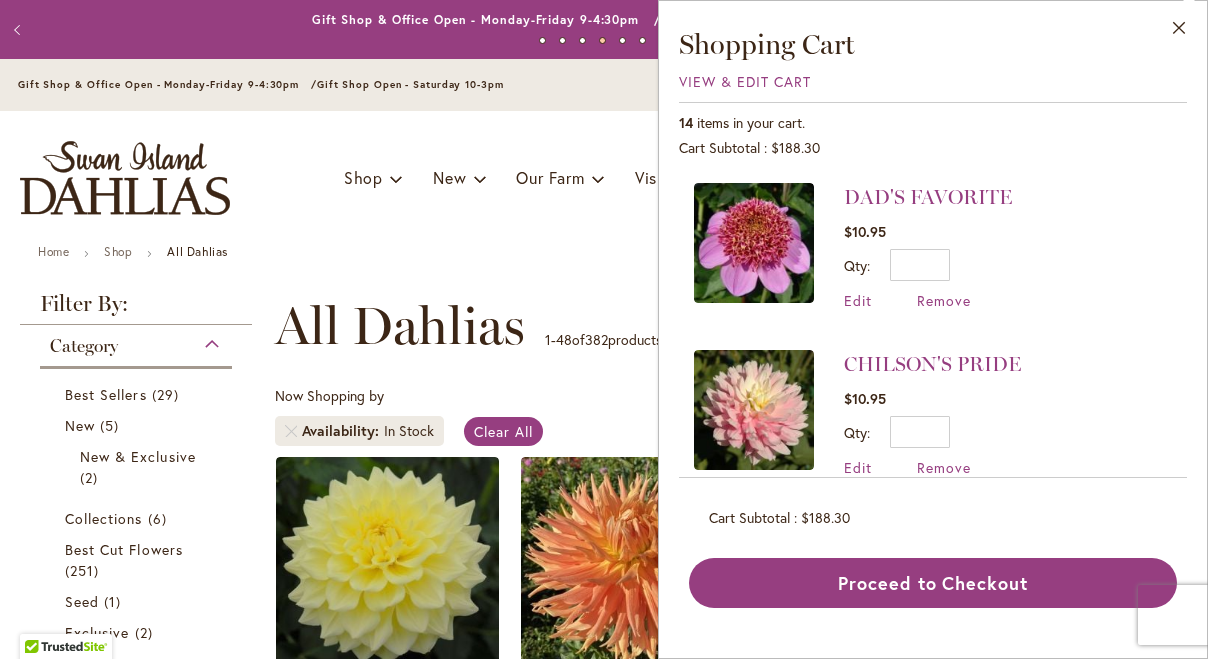 scroll, scrollTop: 0, scrollLeft: 0, axis: both 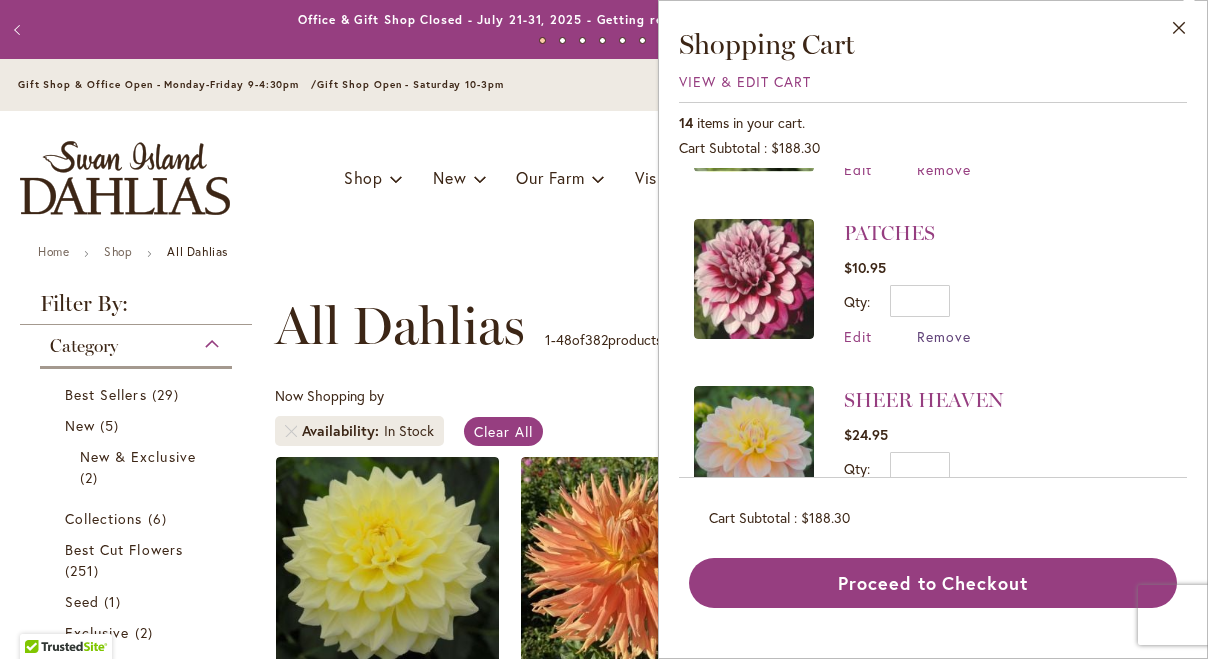 click on "Remove" at bounding box center [944, 336] 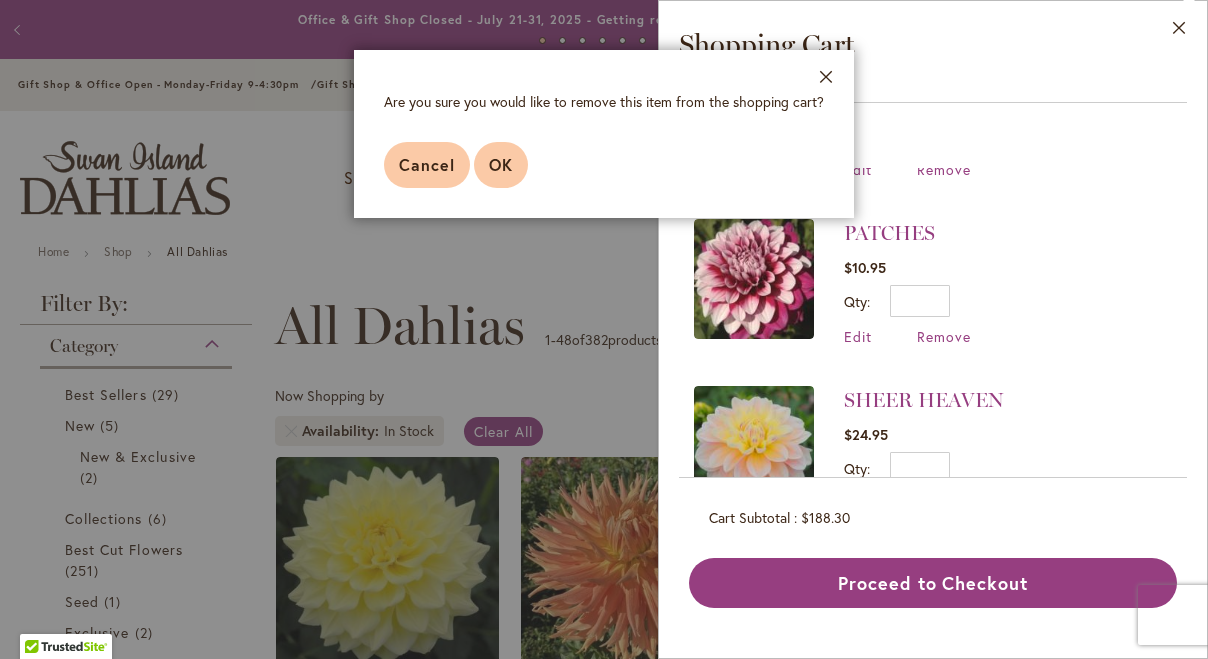 click on "OK" at bounding box center (501, 164) 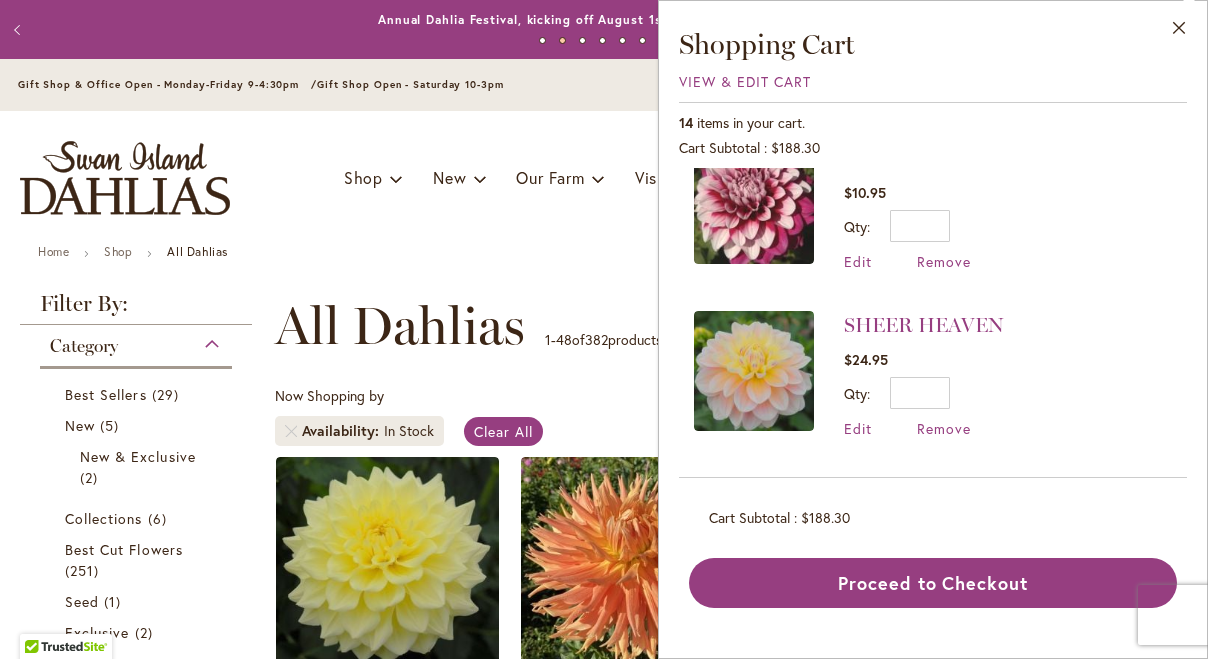 scroll, scrollTop: 1547, scrollLeft: 0, axis: vertical 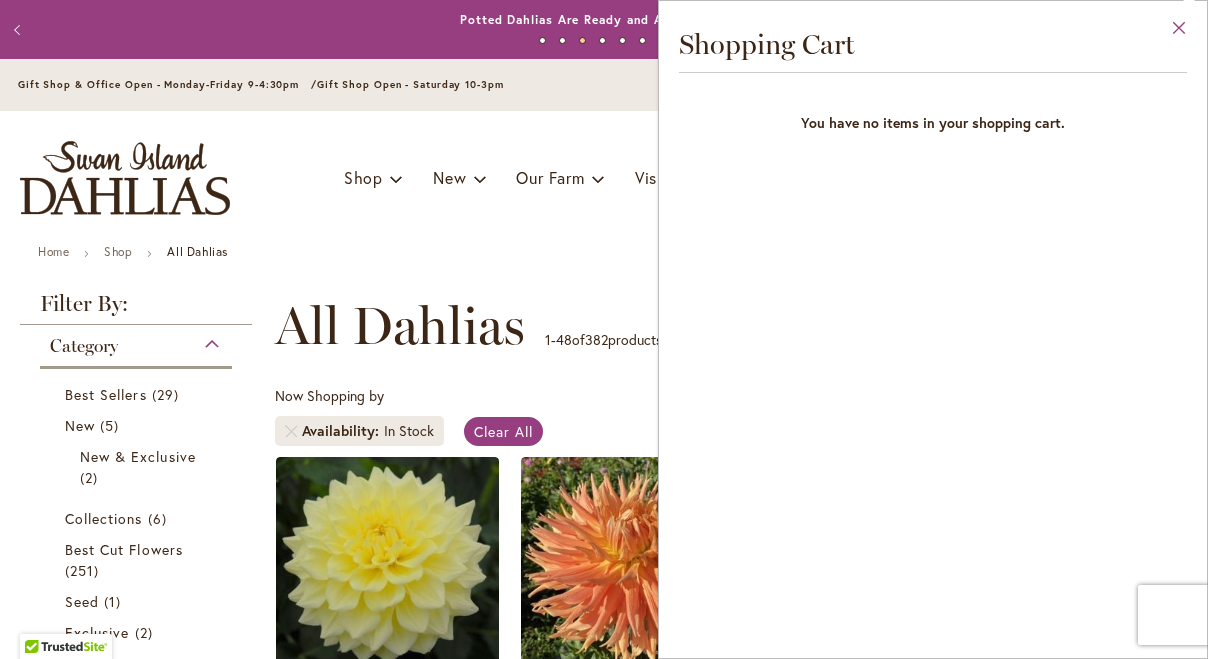 click on "Close" at bounding box center [1179, 32] 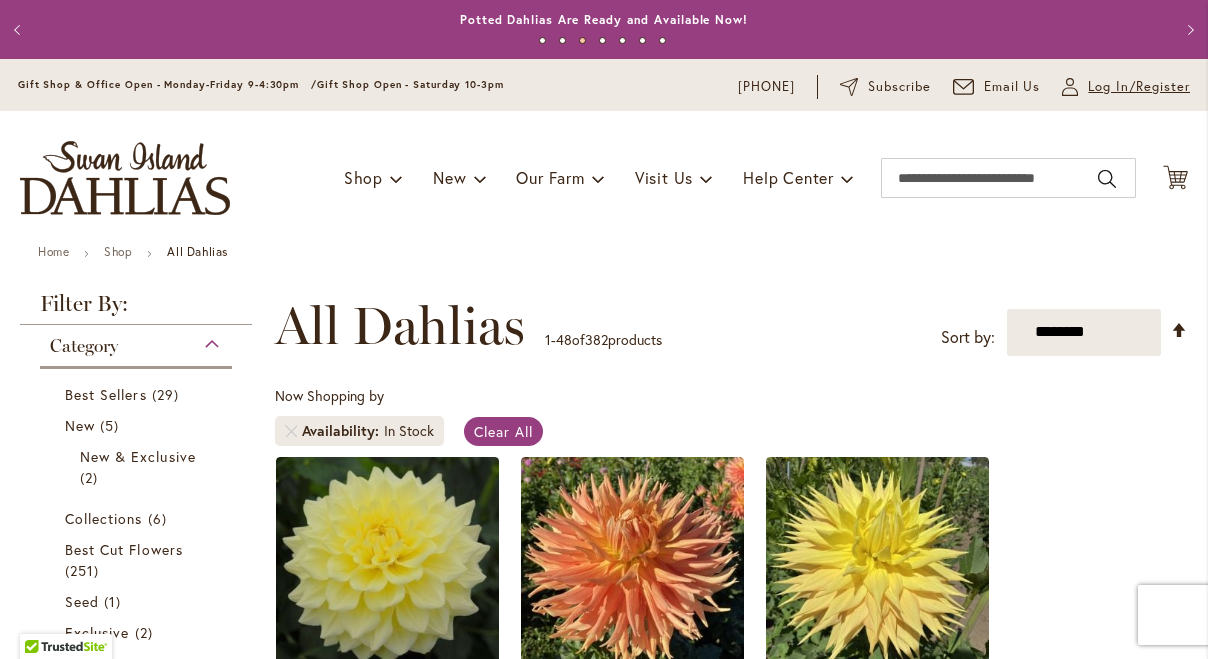 click on "Log In/Register" at bounding box center (1139, 87) 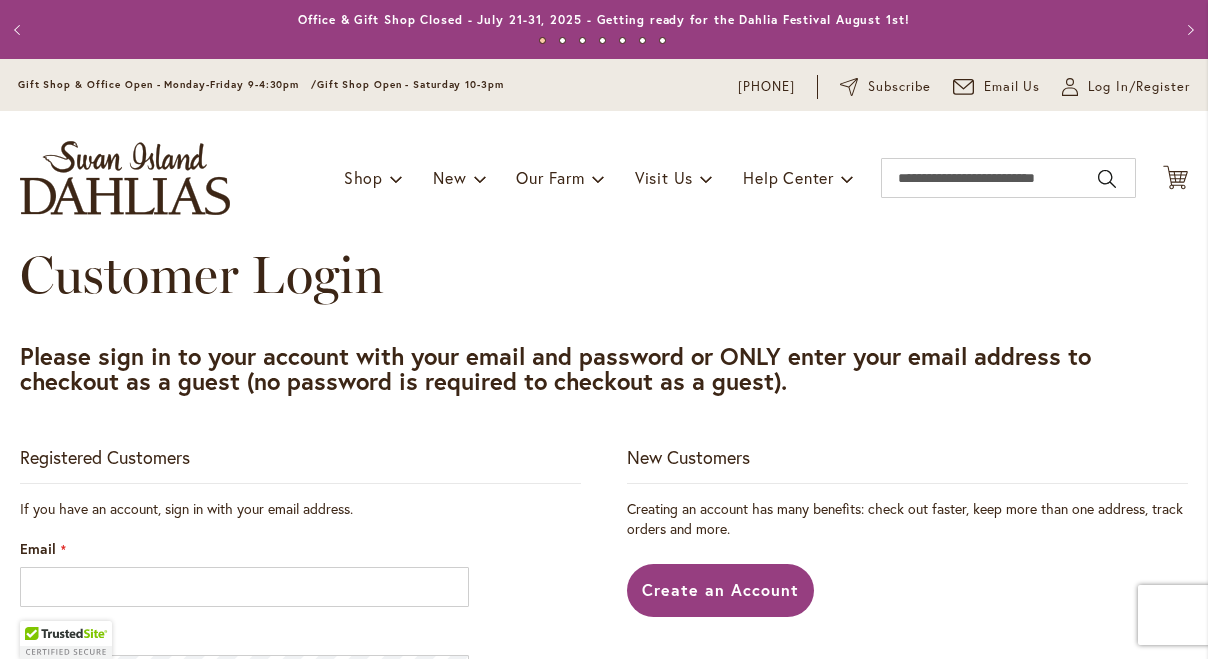 scroll, scrollTop: 0, scrollLeft: 0, axis: both 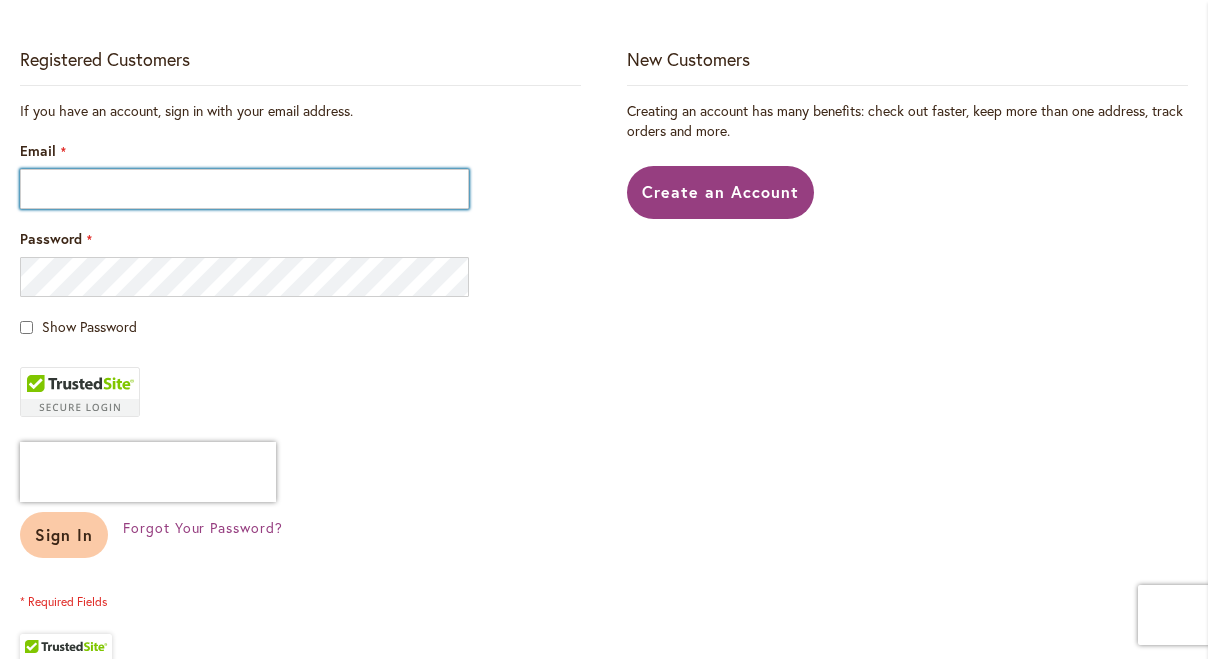 type on "**********" 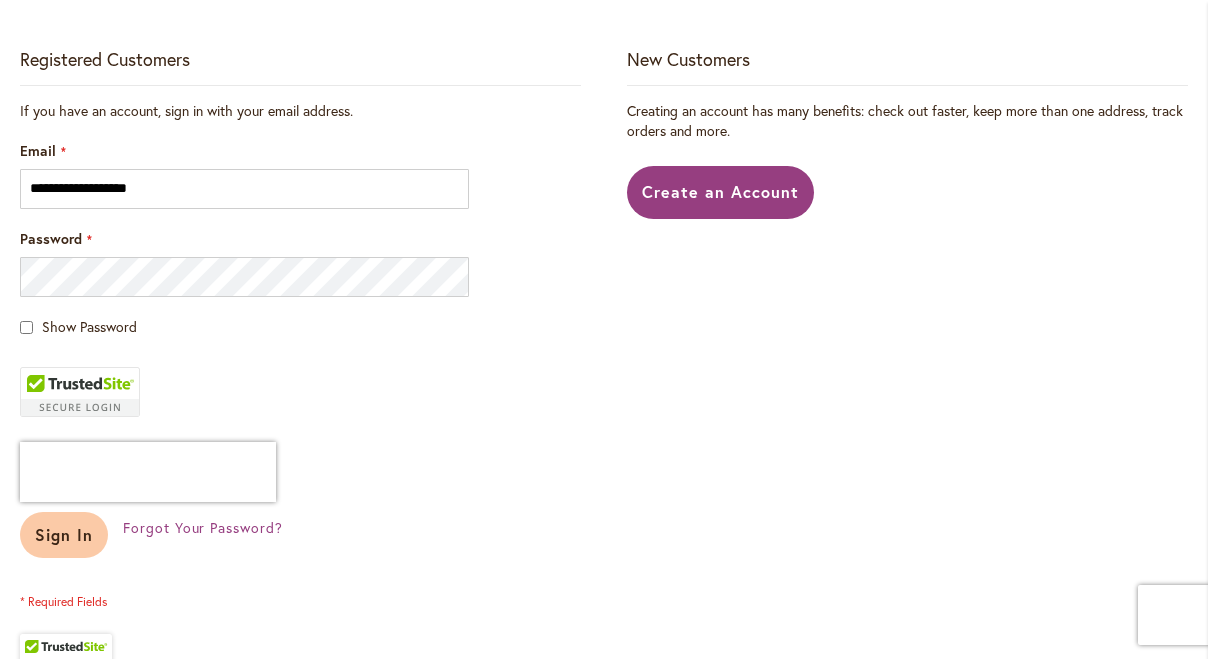 type on "**********" 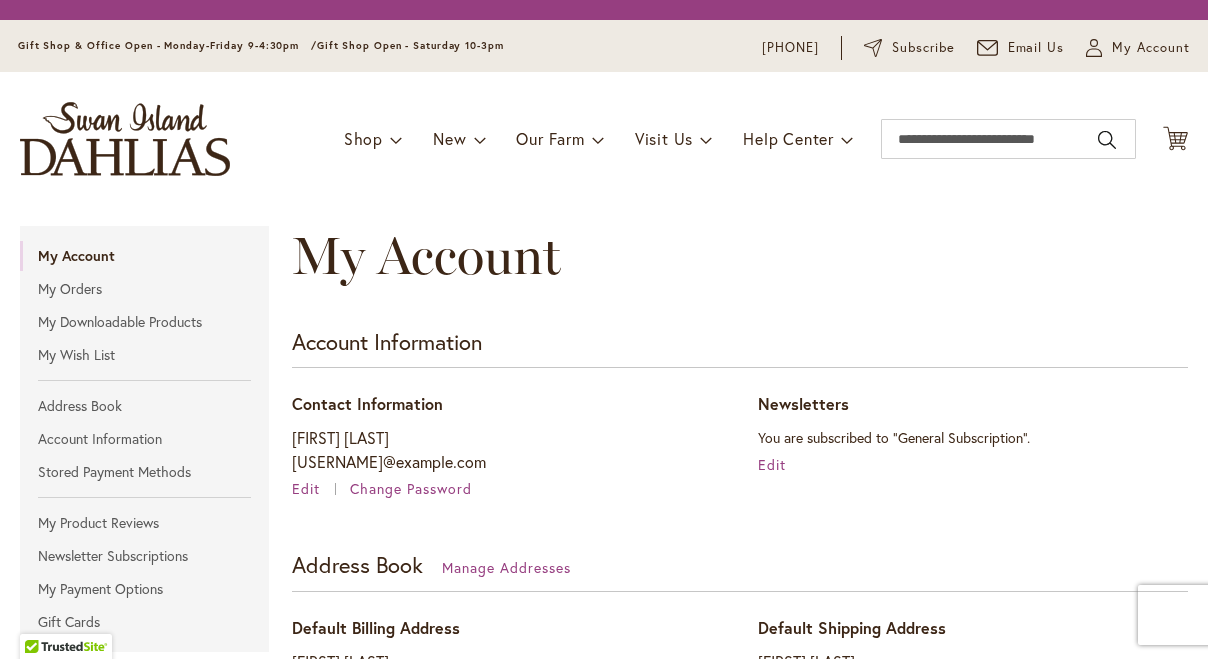 scroll, scrollTop: 0, scrollLeft: 0, axis: both 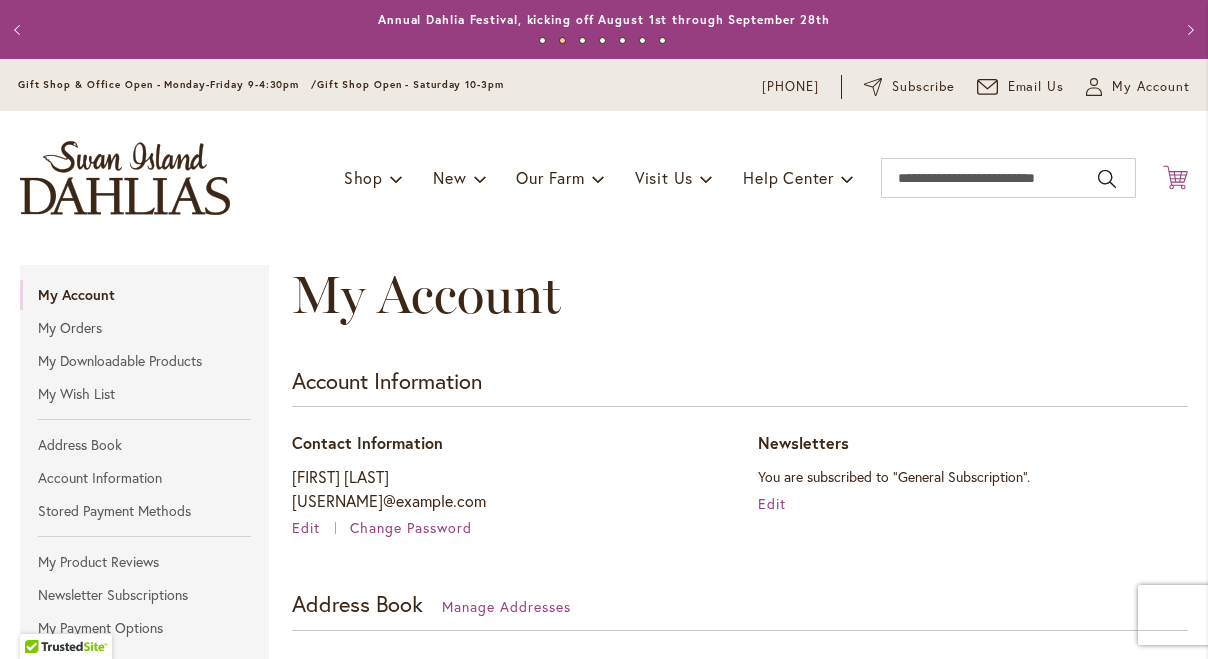 type on "**********" 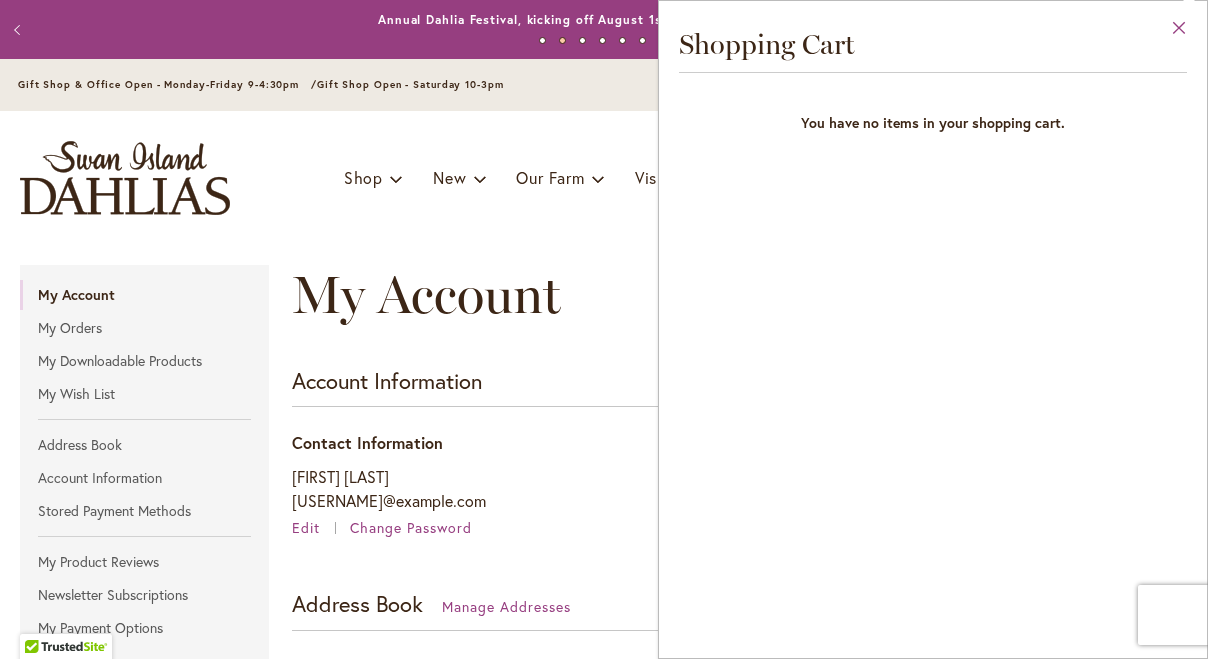 click on "Close" at bounding box center (1179, 32) 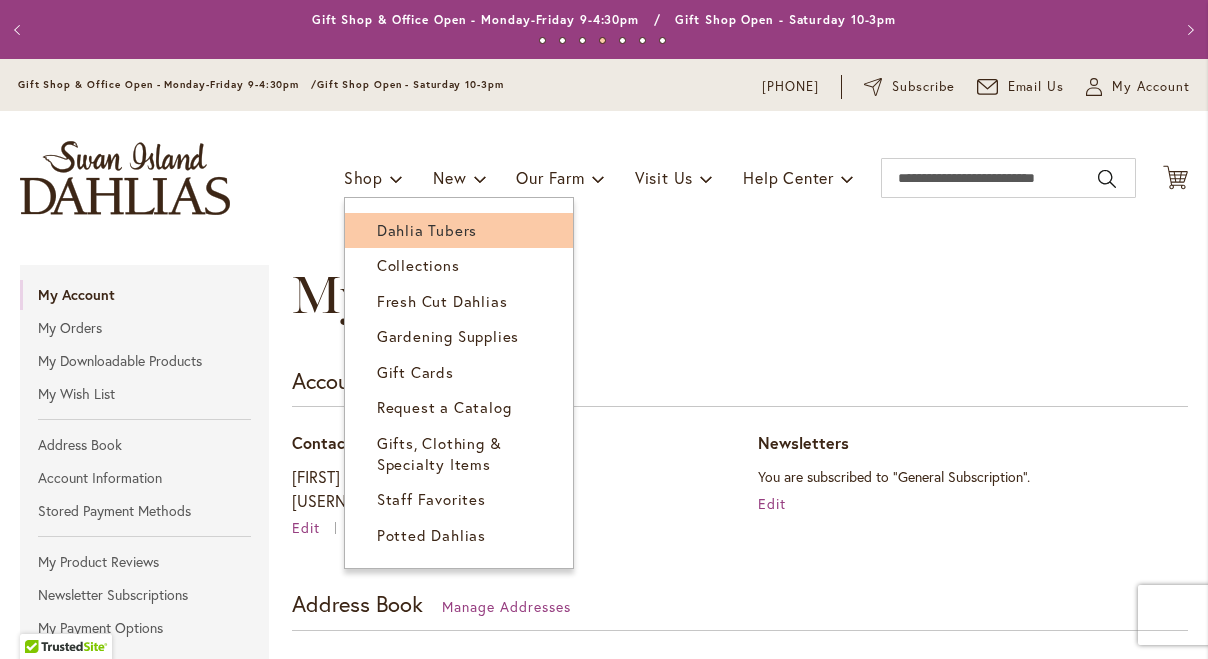 click on "Dahlia Tubers" at bounding box center [427, 230] 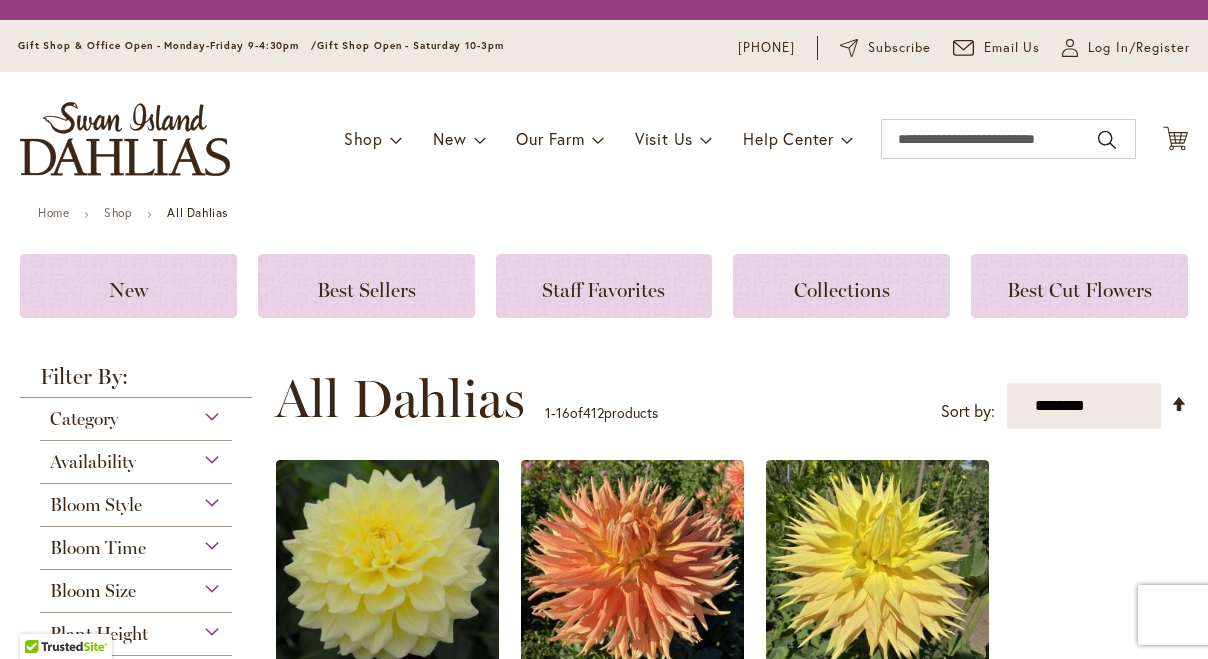 scroll, scrollTop: 0, scrollLeft: 0, axis: both 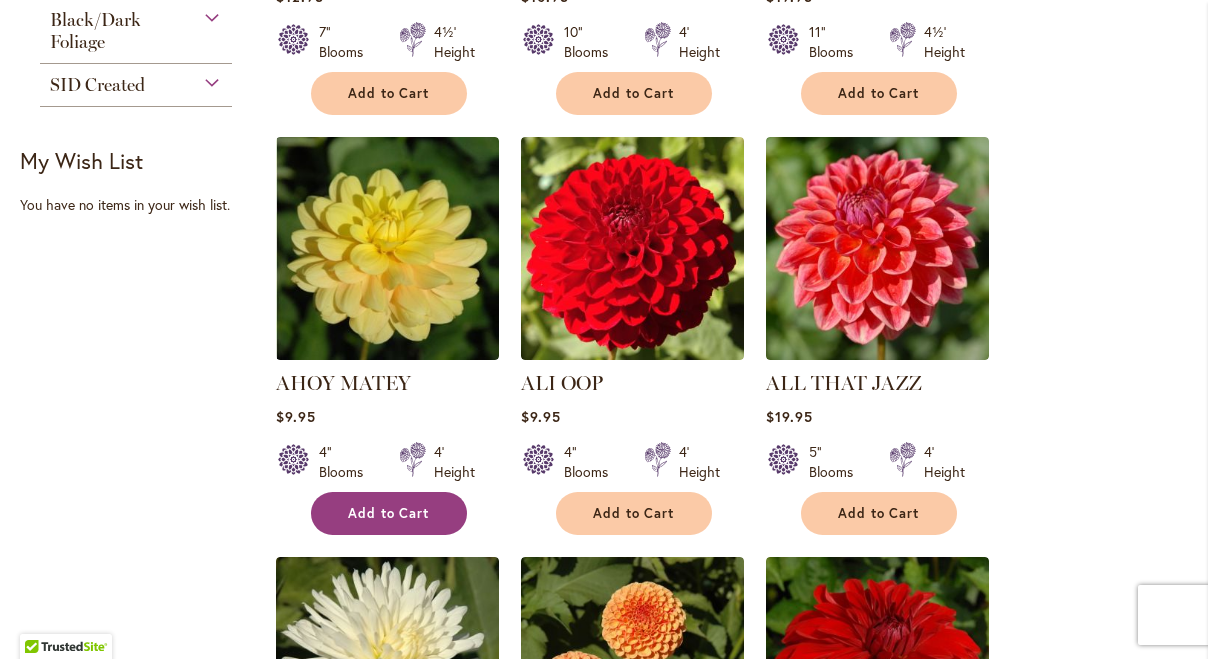 type on "**********" 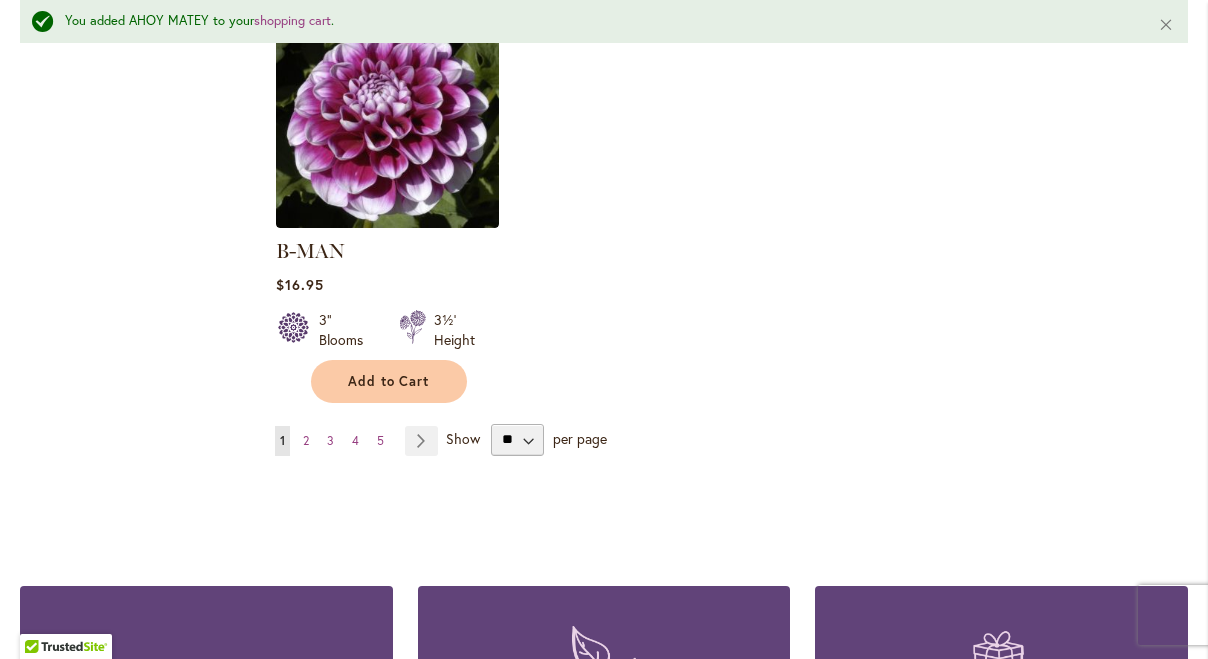 scroll, scrollTop: 2652, scrollLeft: 0, axis: vertical 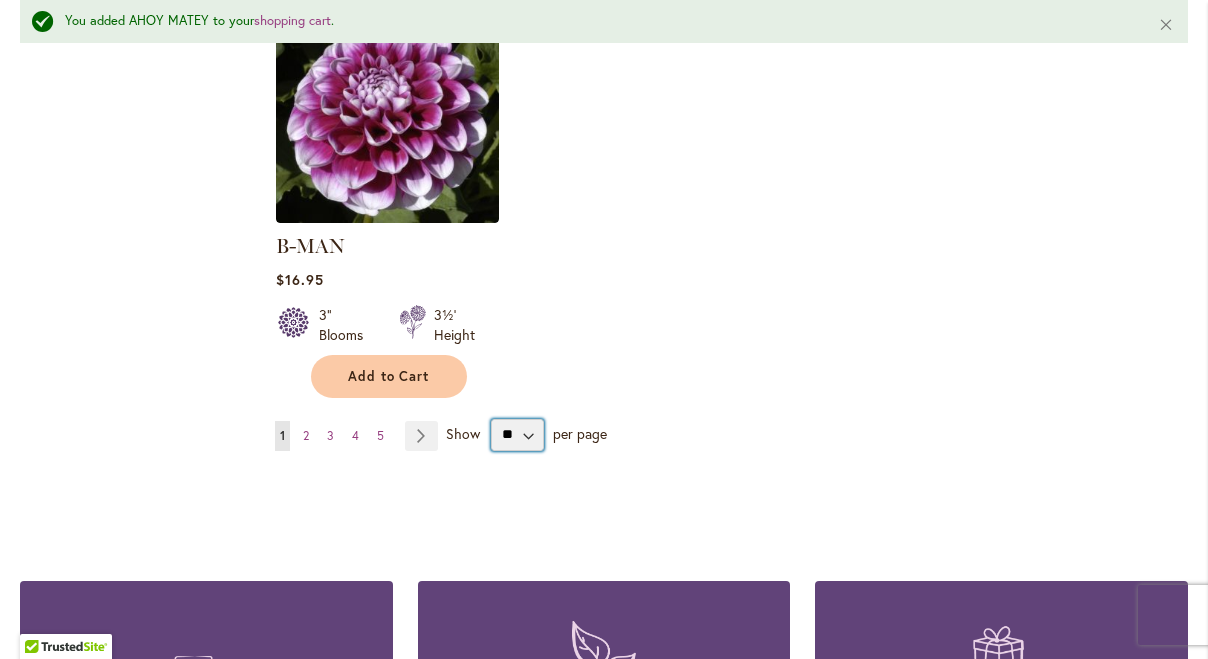 click on "**
**
**
**" at bounding box center (517, 435) 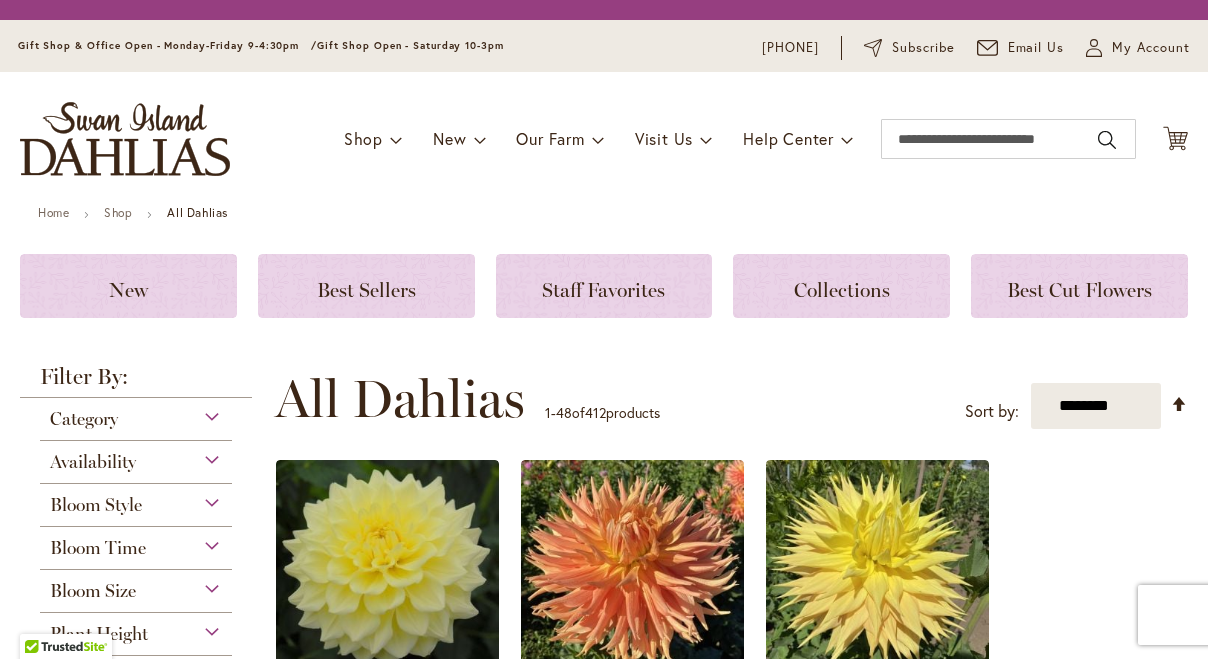 scroll, scrollTop: 0, scrollLeft: 0, axis: both 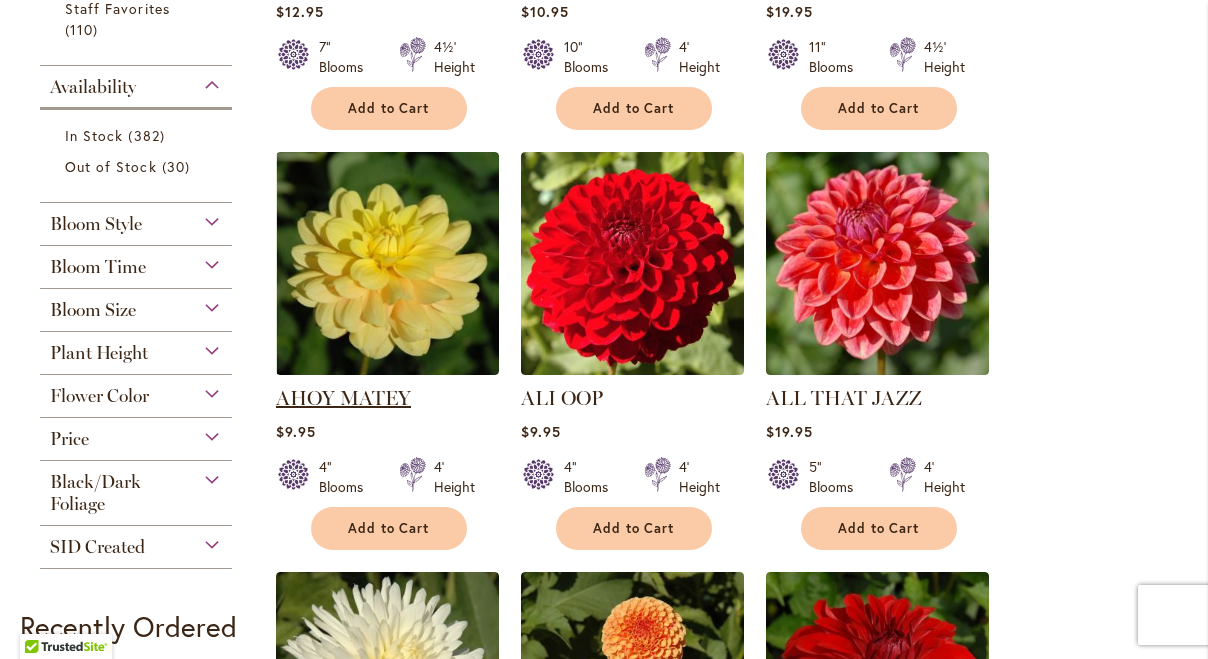 type on "**********" 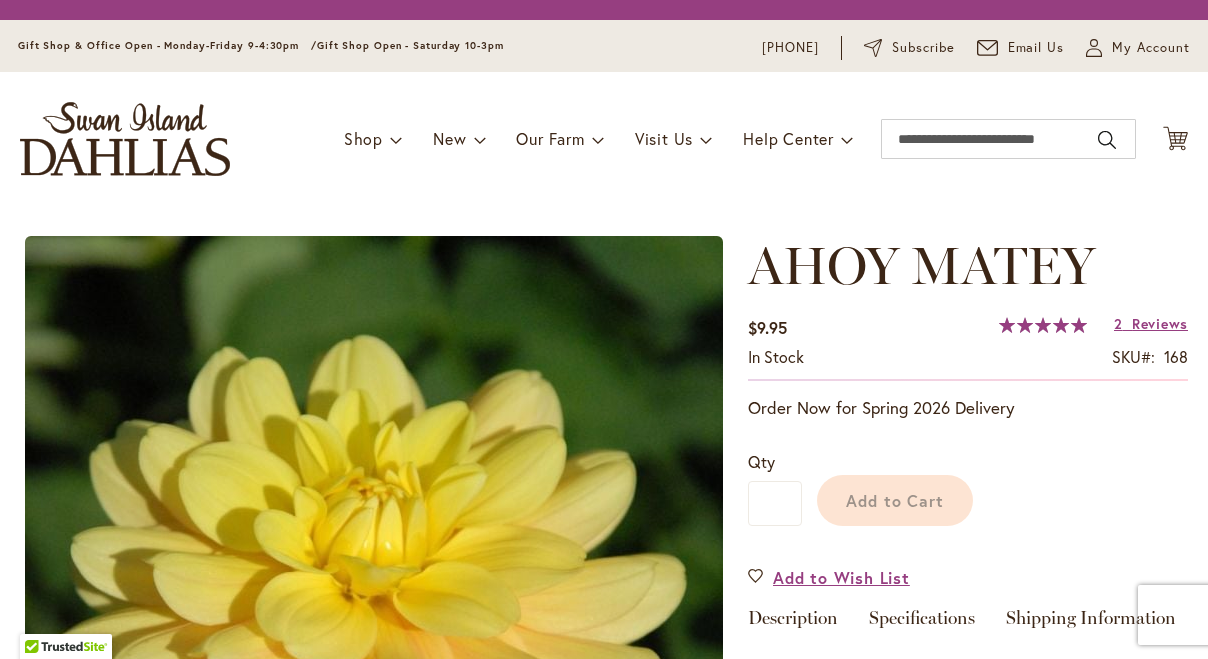 scroll, scrollTop: 0, scrollLeft: 0, axis: both 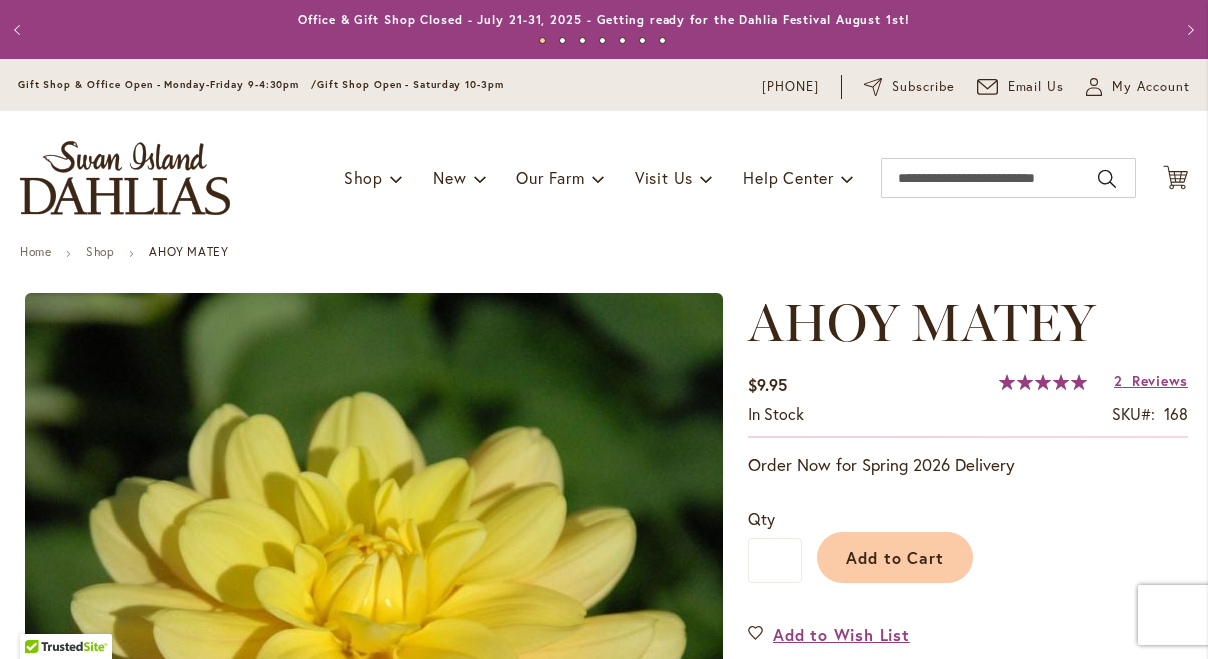 type on "*******" 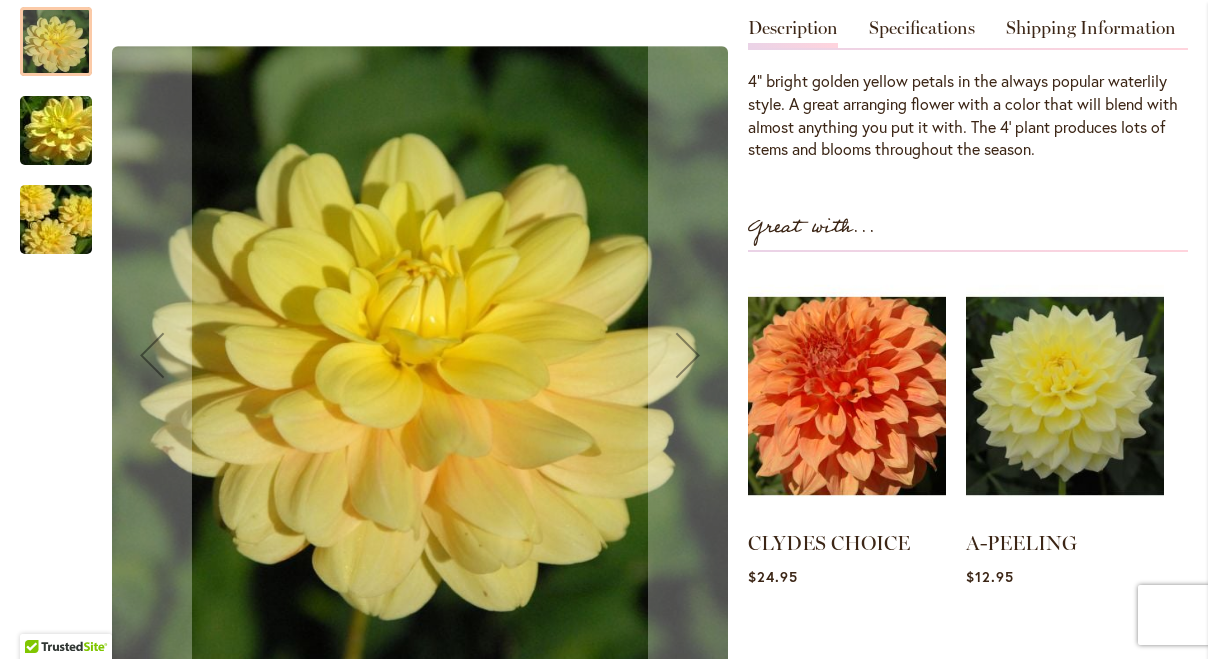 scroll, scrollTop: 646, scrollLeft: 0, axis: vertical 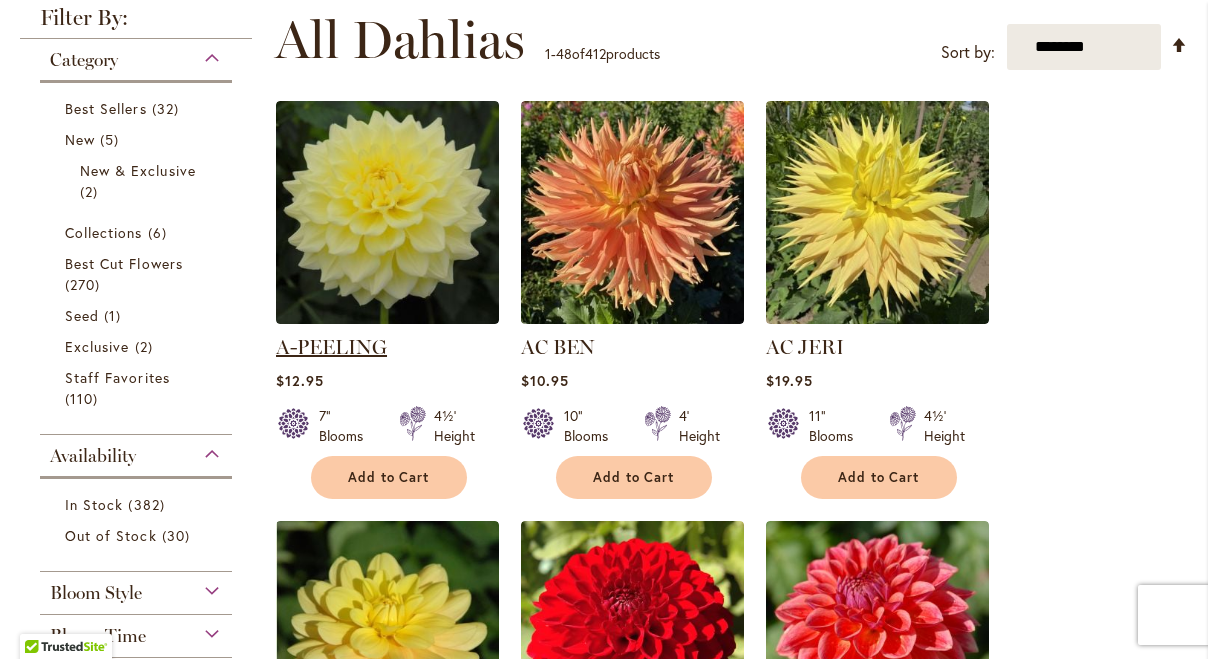 type on "**********" 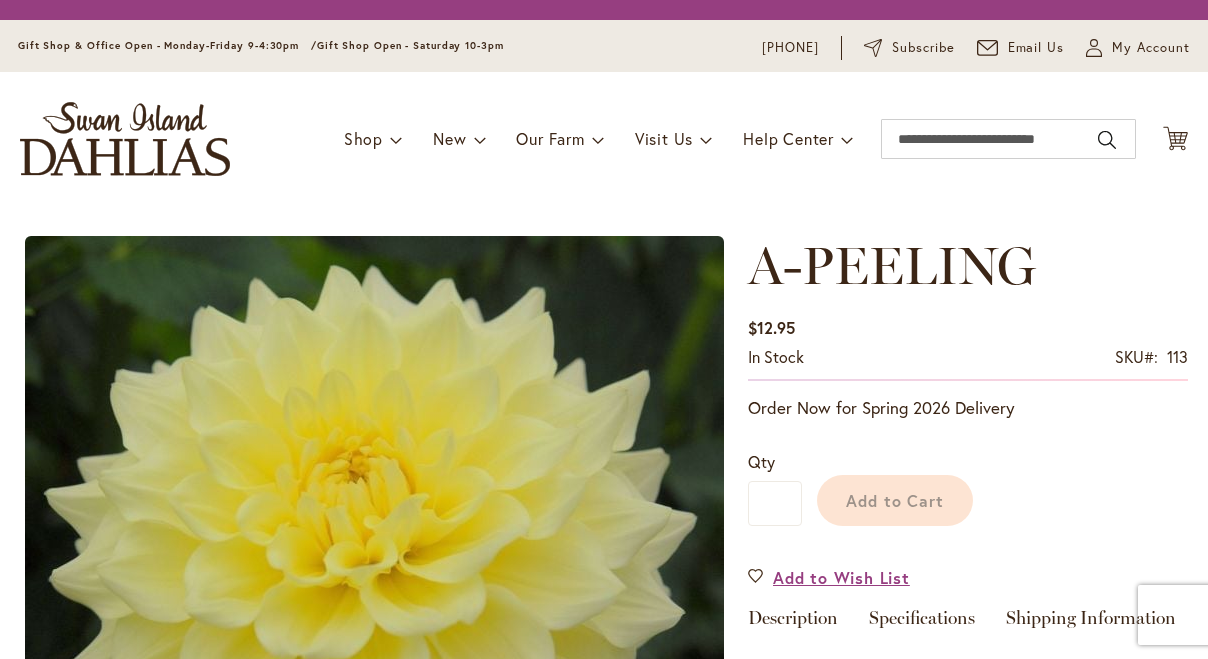 scroll, scrollTop: 0, scrollLeft: 0, axis: both 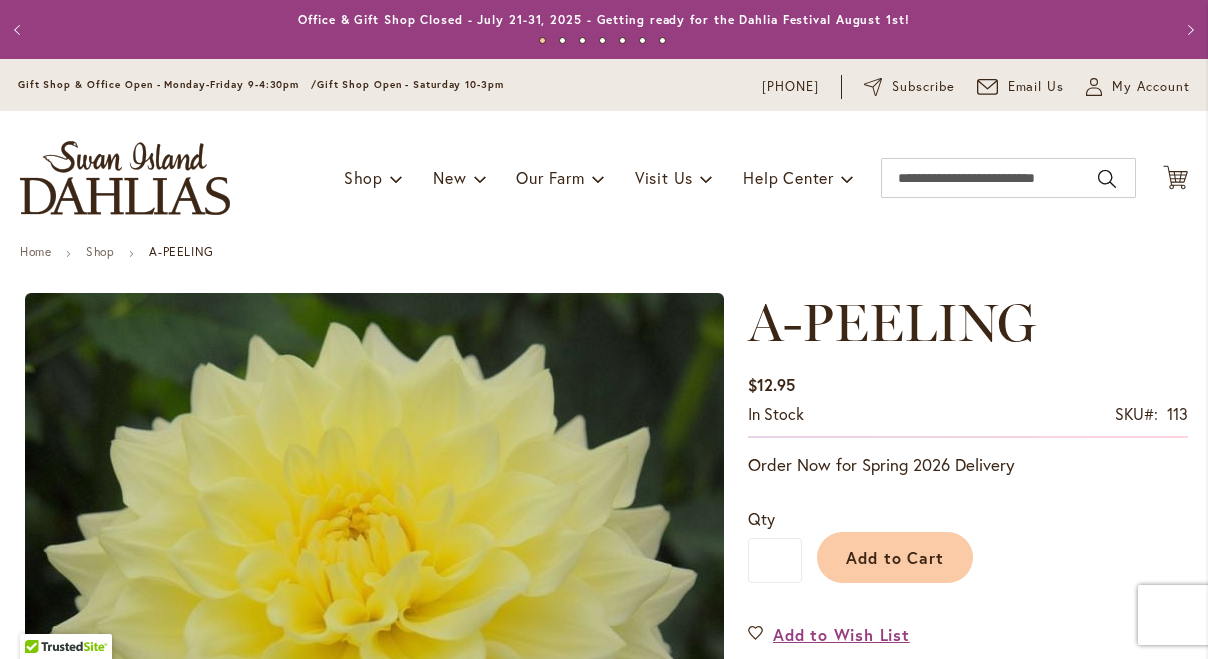 type on "*******" 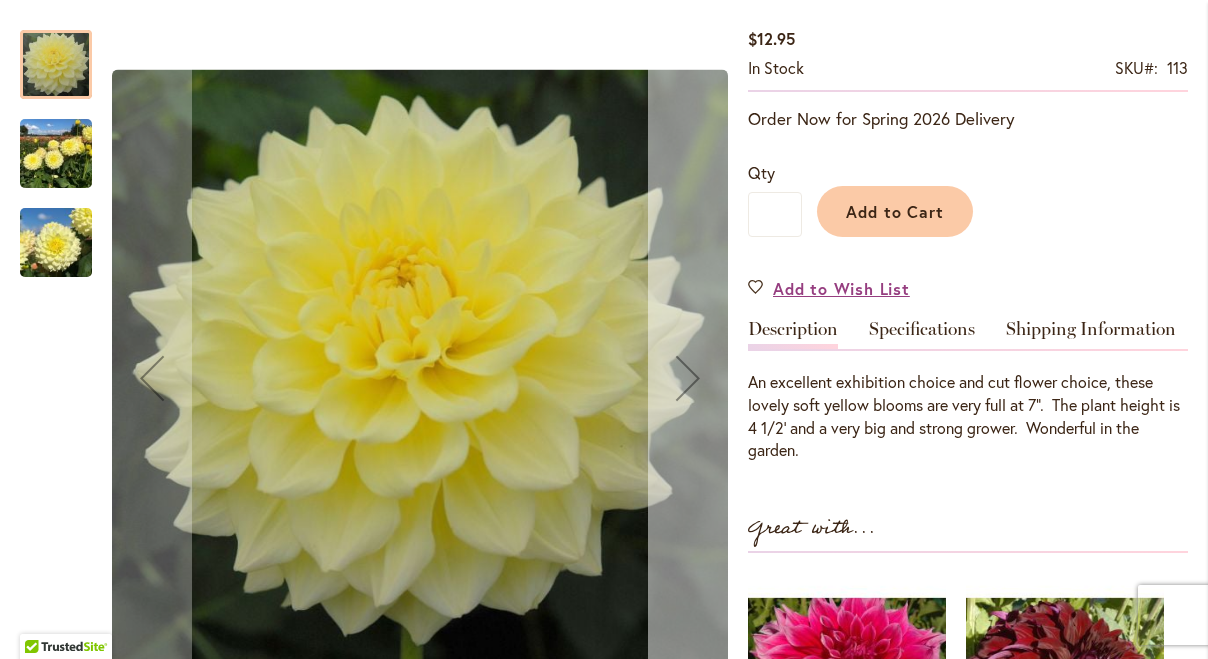 scroll, scrollTop: 351, scrollLeft: 0, axis: vertical 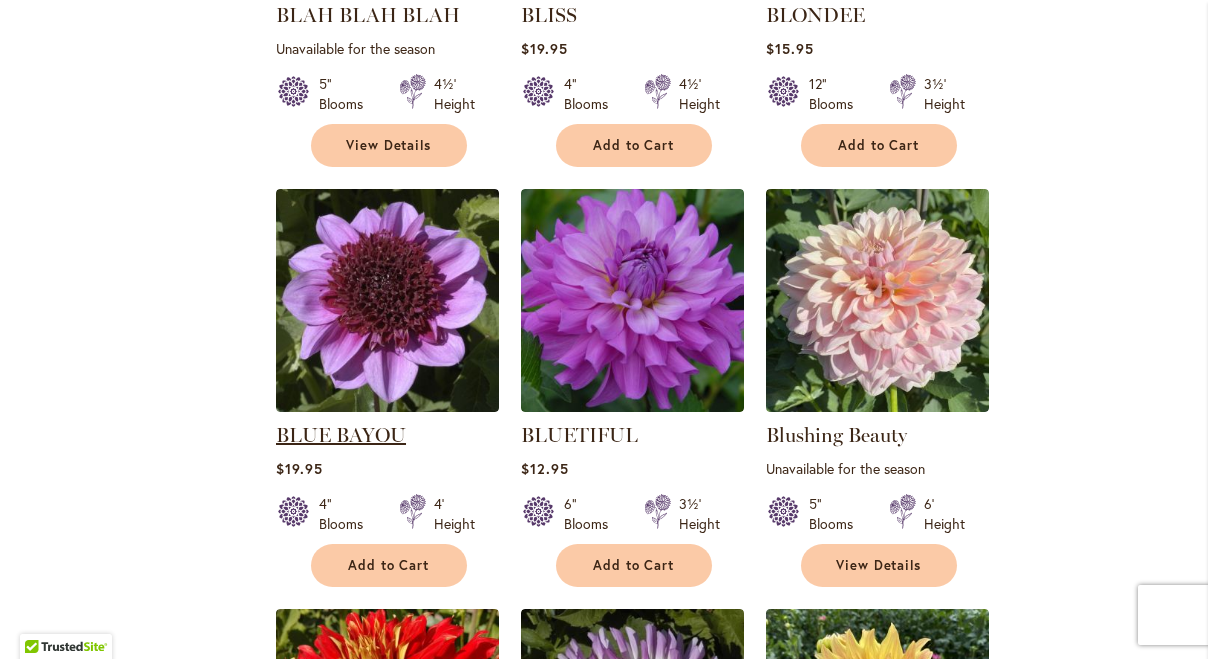 type on "**********" 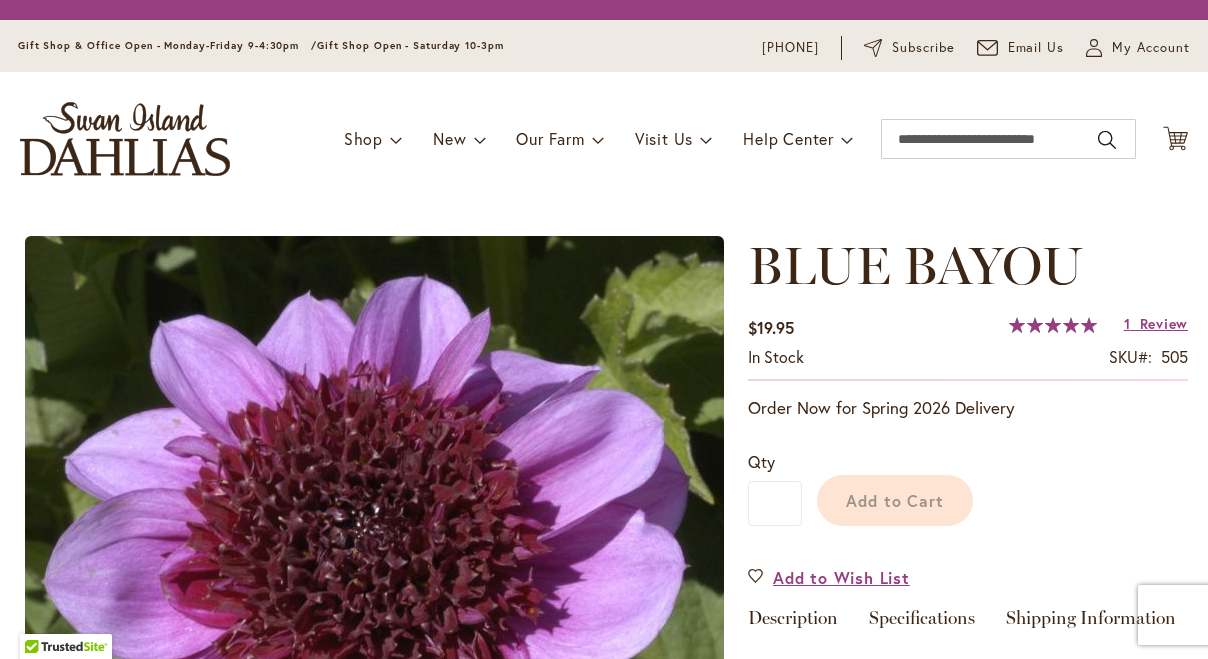 scroll, scrollTop: 0, scrollLeft: 0, axis: both 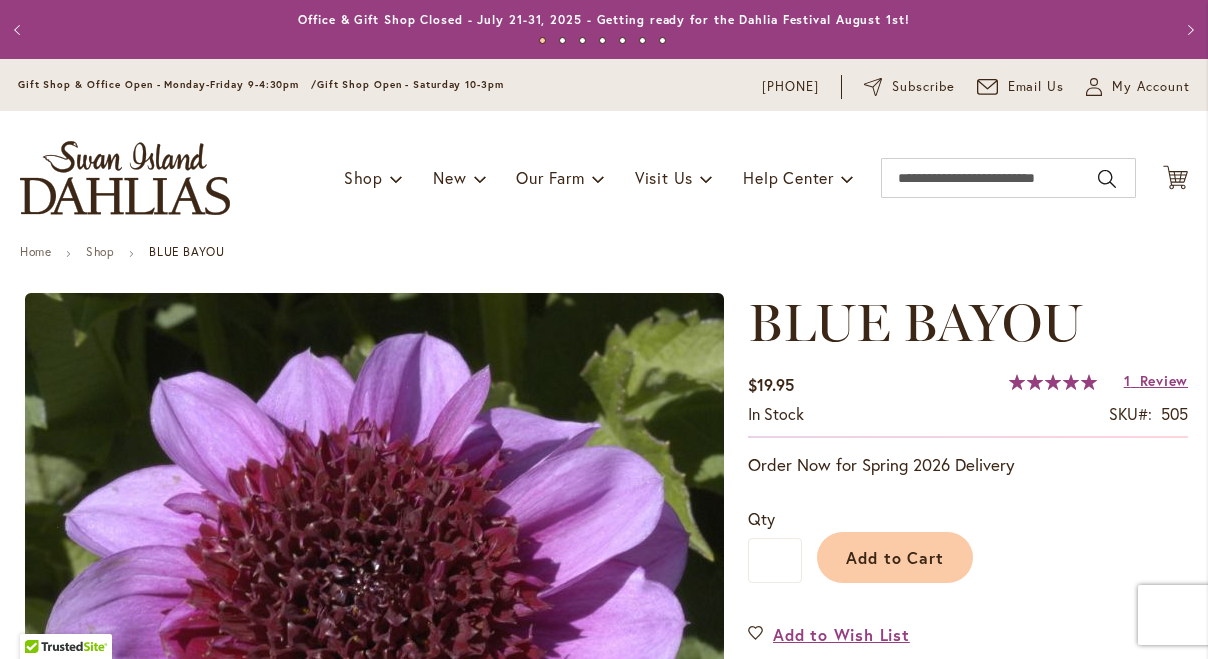 type on "*******" 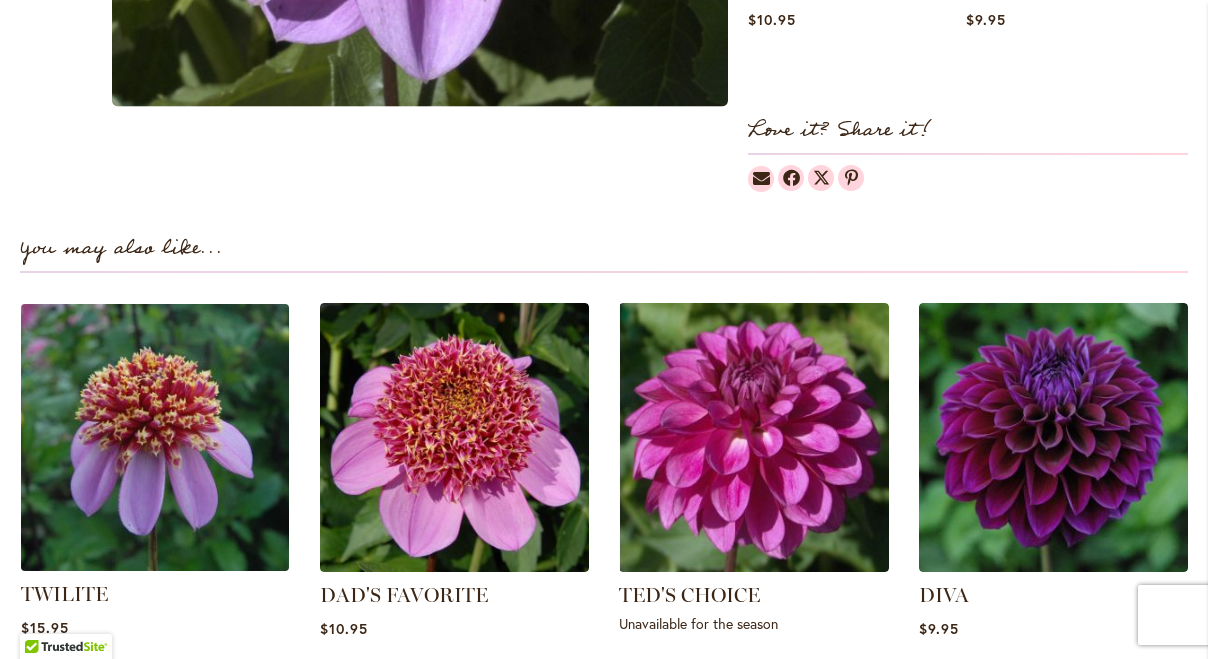 scroll, scrollTop: 1212, scrollLeft: 0, axis: vertical 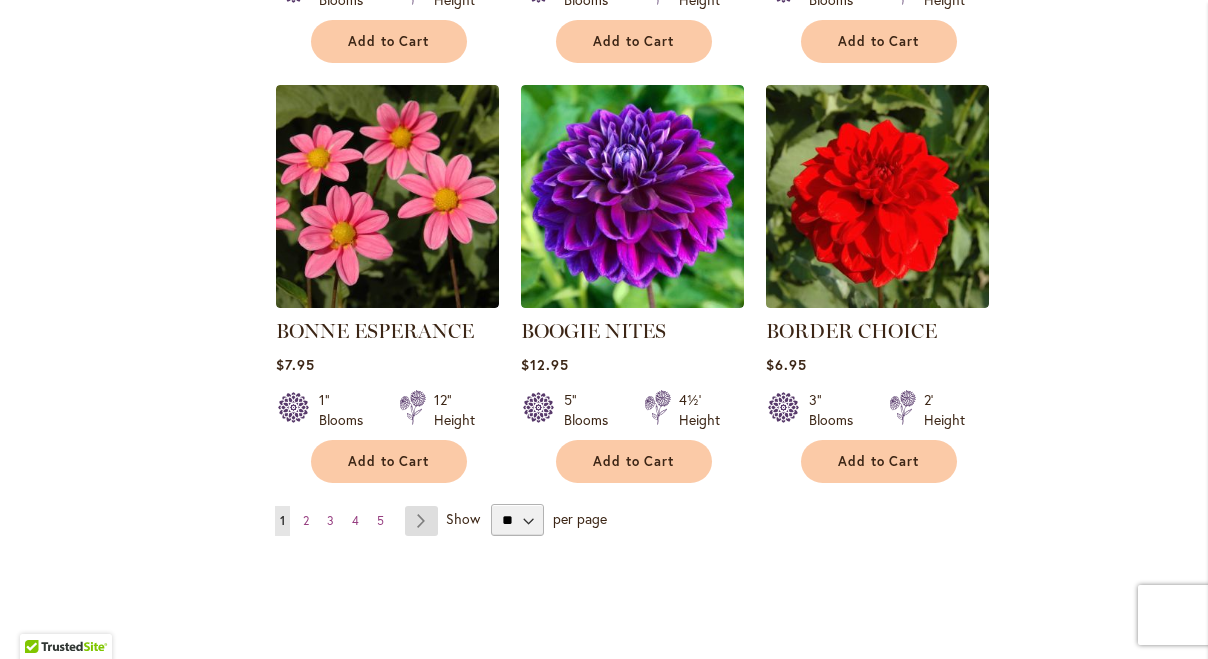 type on "**********" 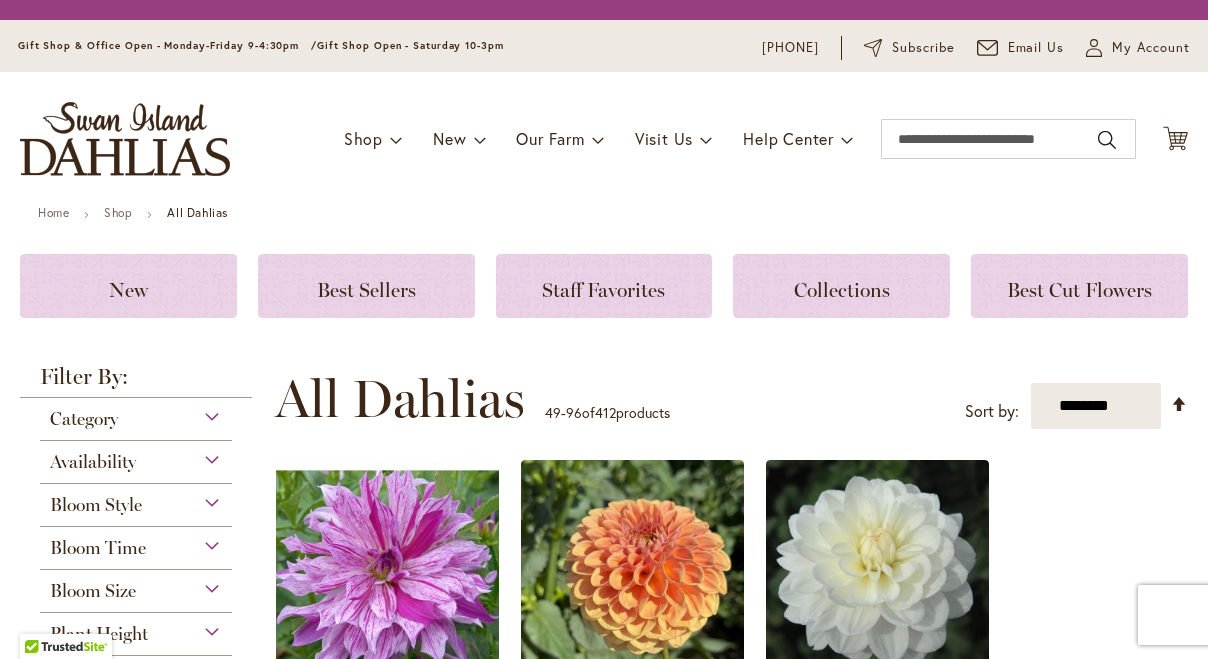 scroll, scrollTop: 0, scrollLeft: 0, axis: both 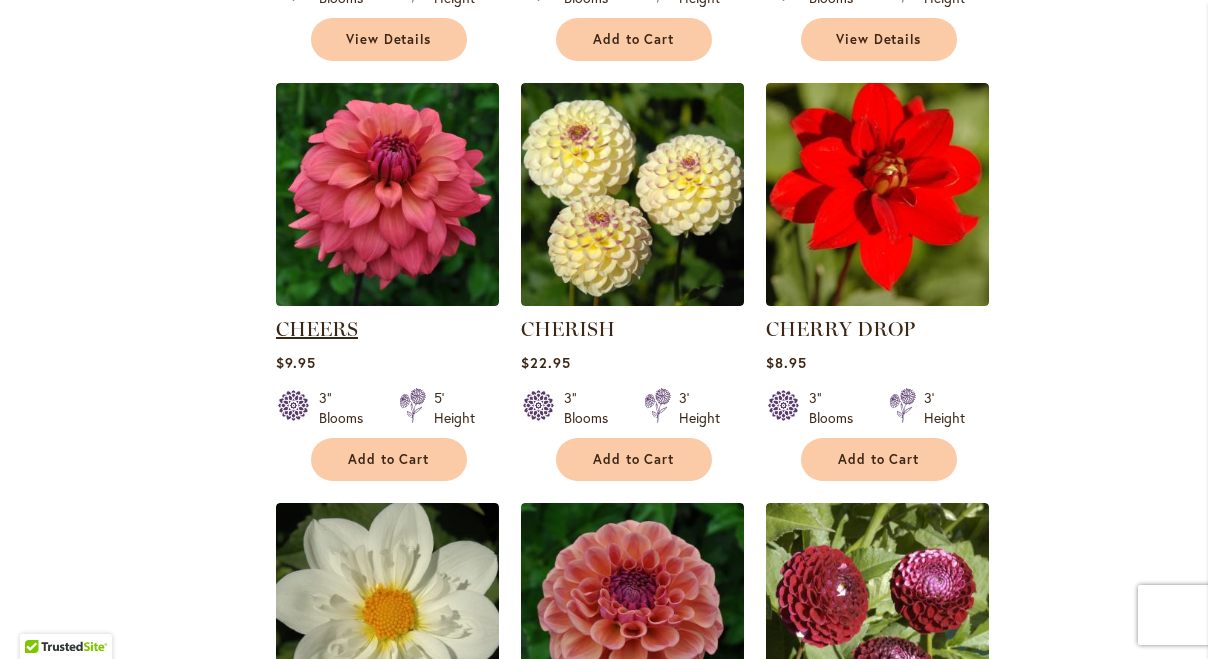 type on "**********" 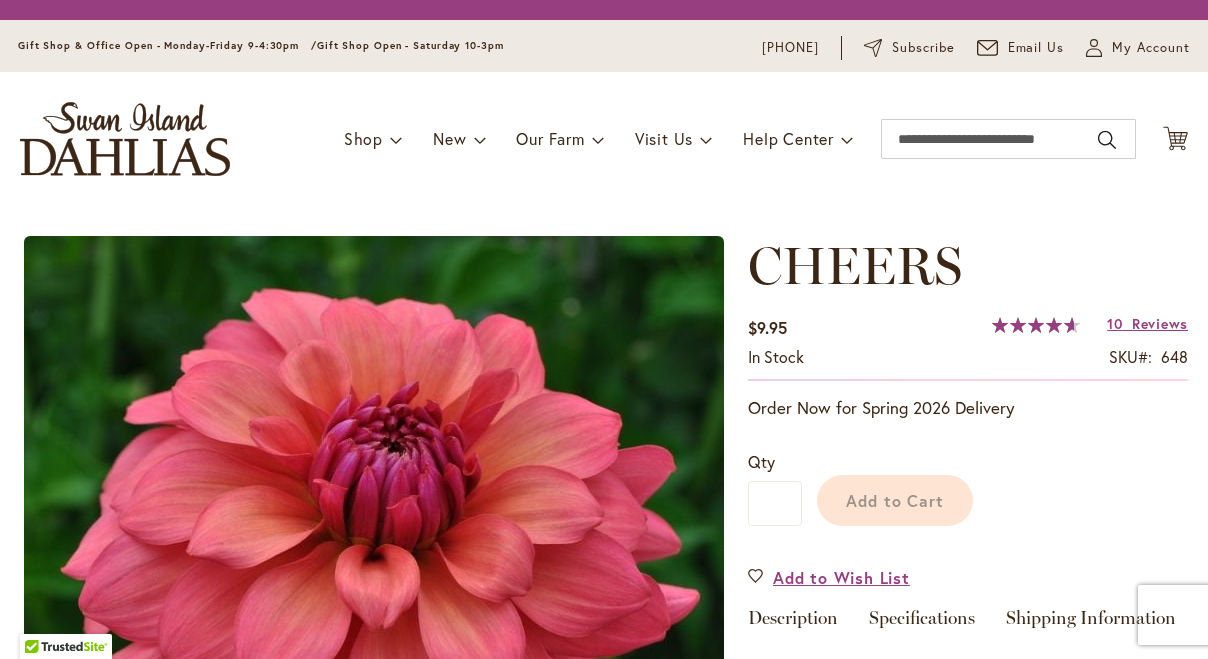 scroll, scrollTop: 0, scrollLeft: 0, axis: both 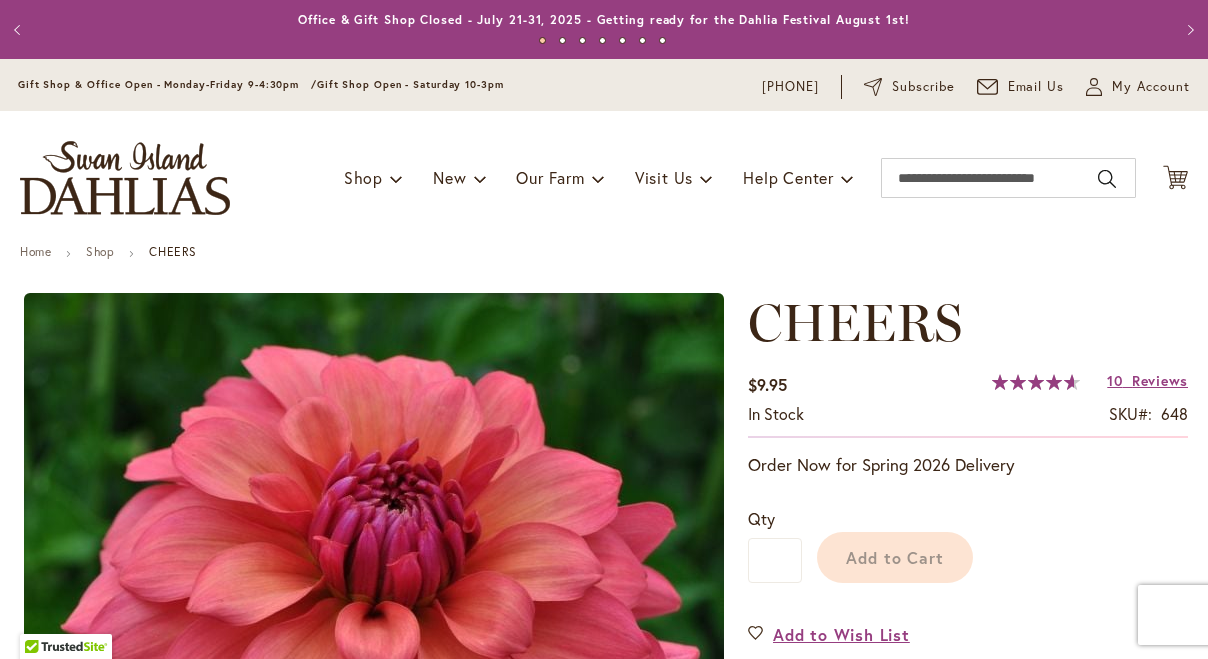 type on "*******" 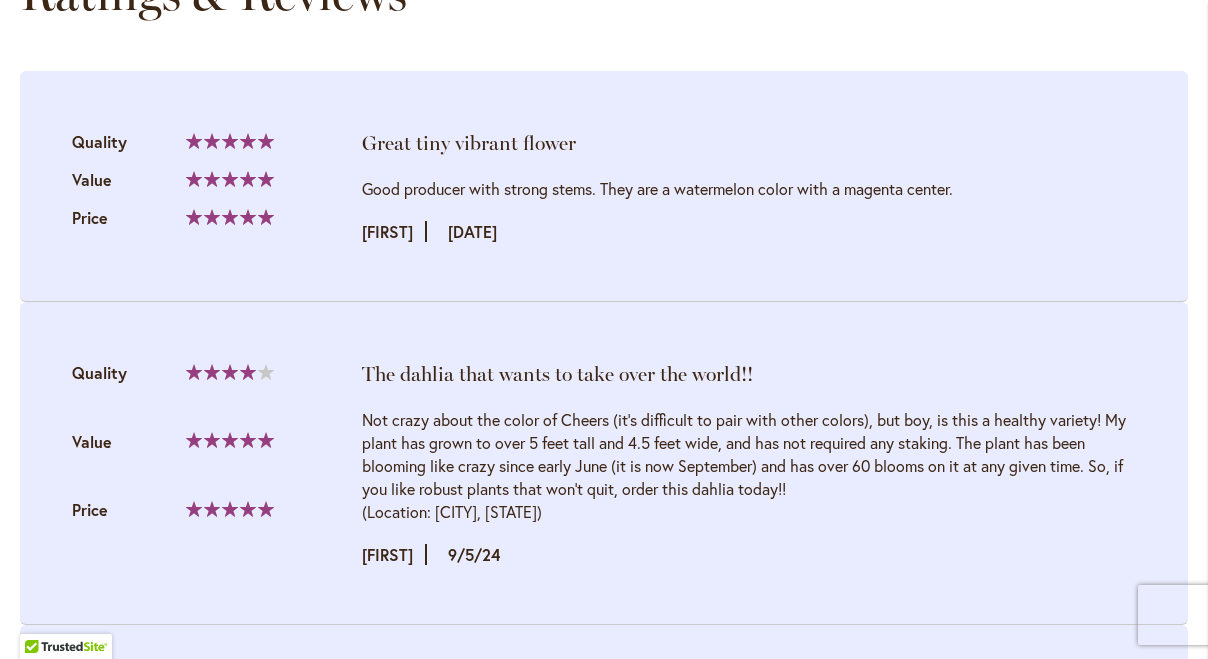 scroll, scrollTop: 2116, scrollLeft: 0, axis: vertical 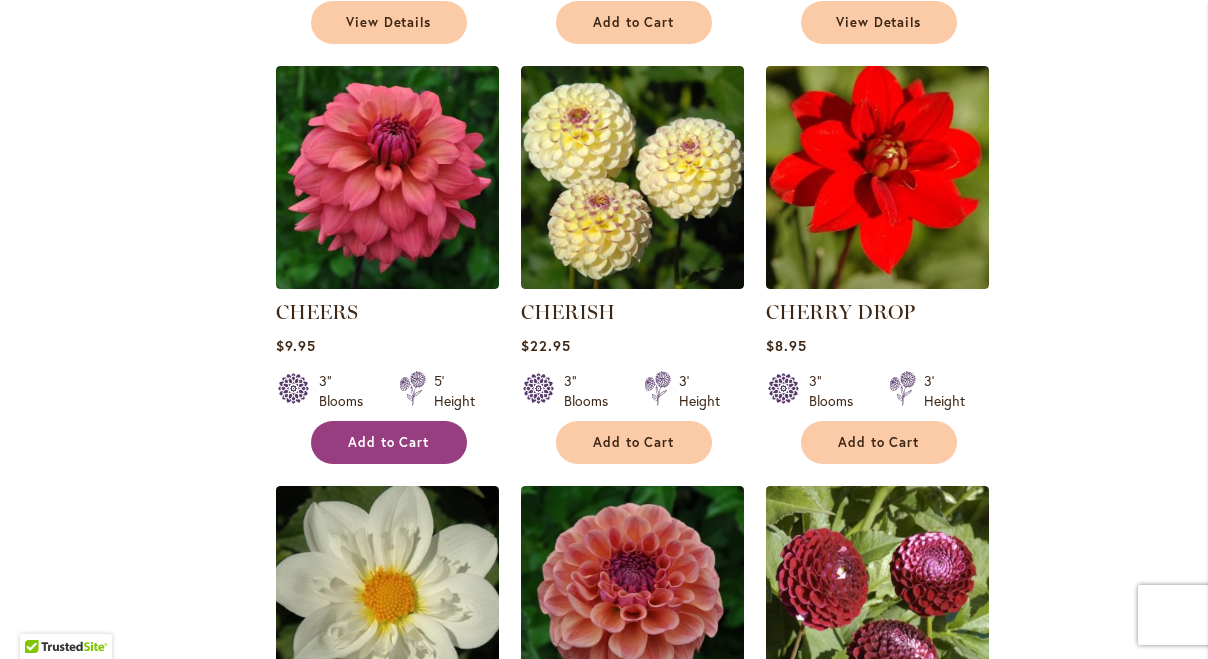 type on "**********" 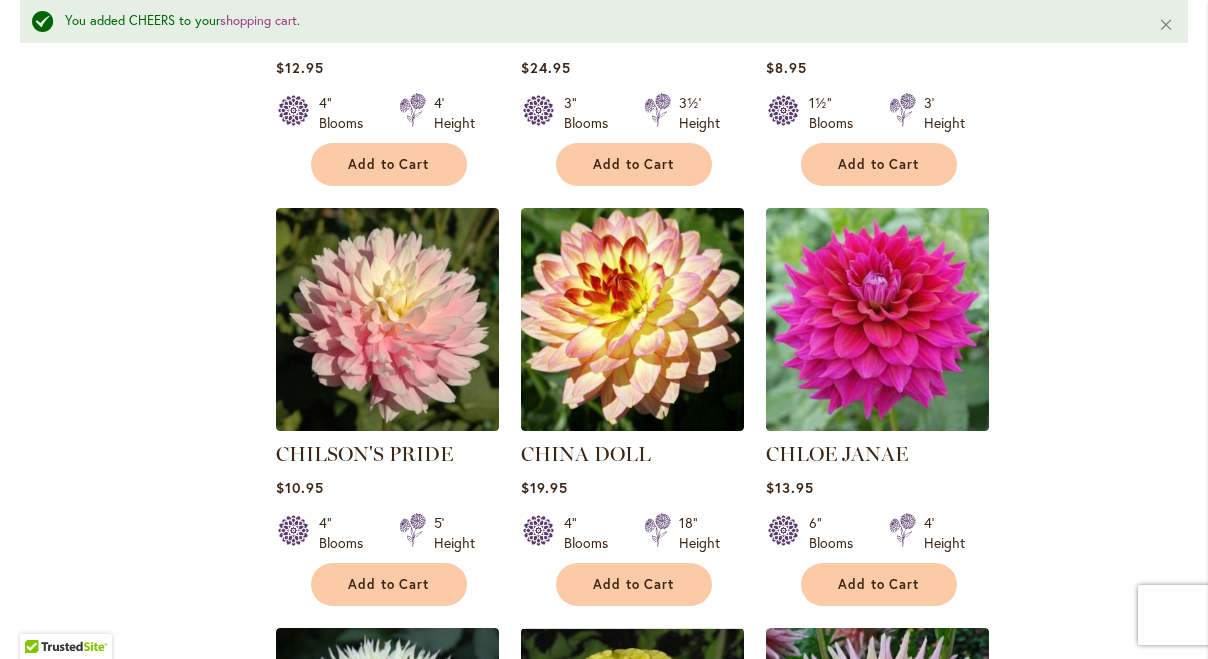 scroll, scrollTop: 3772, scrollLeft: 0, axis: vertical 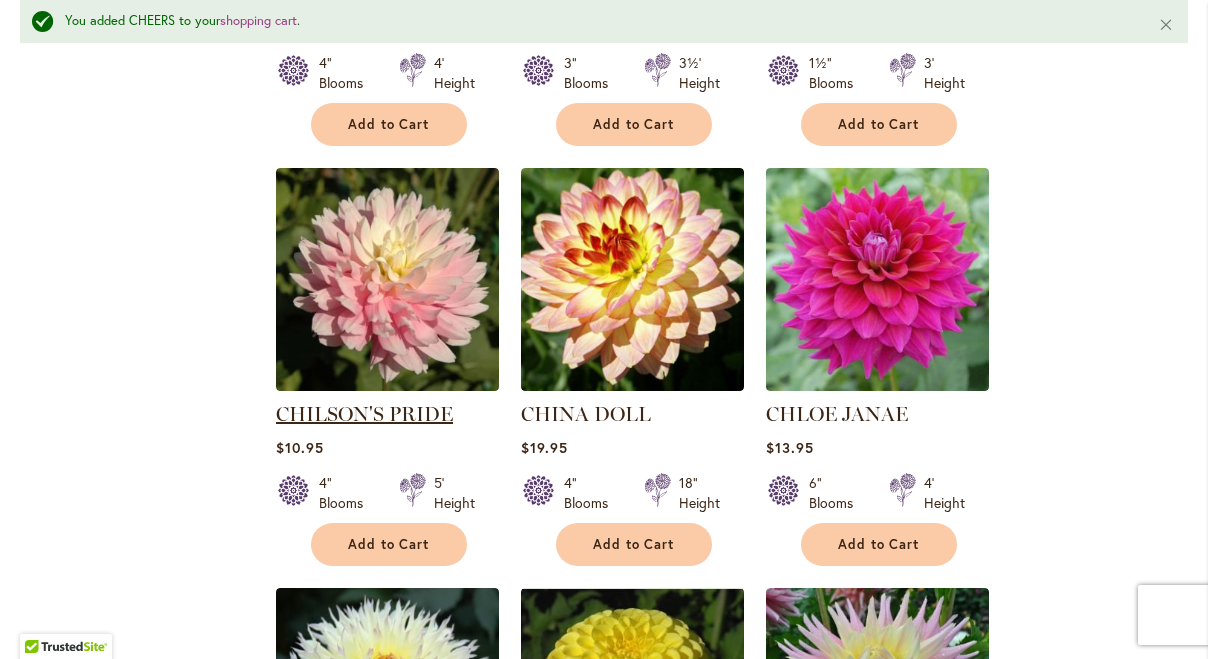 click on "CHILSON'S PRIDE" at bounding box center [364, 414] 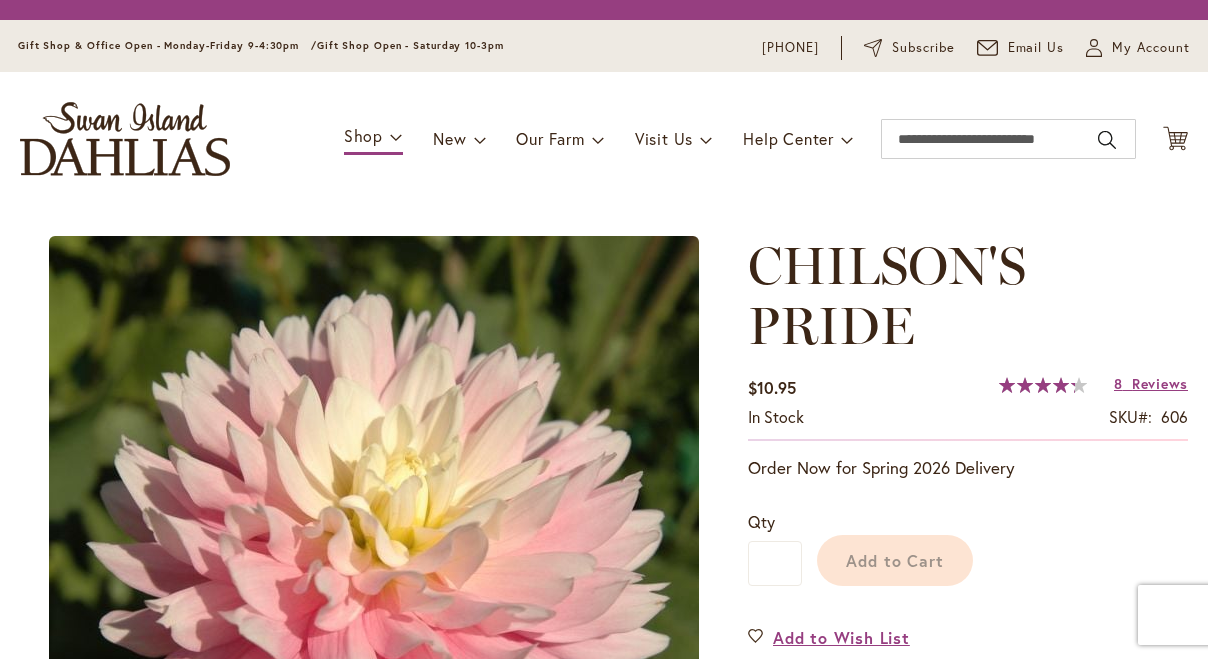scroll, scrollTop: 0, scrollLeft: 0, axis: both 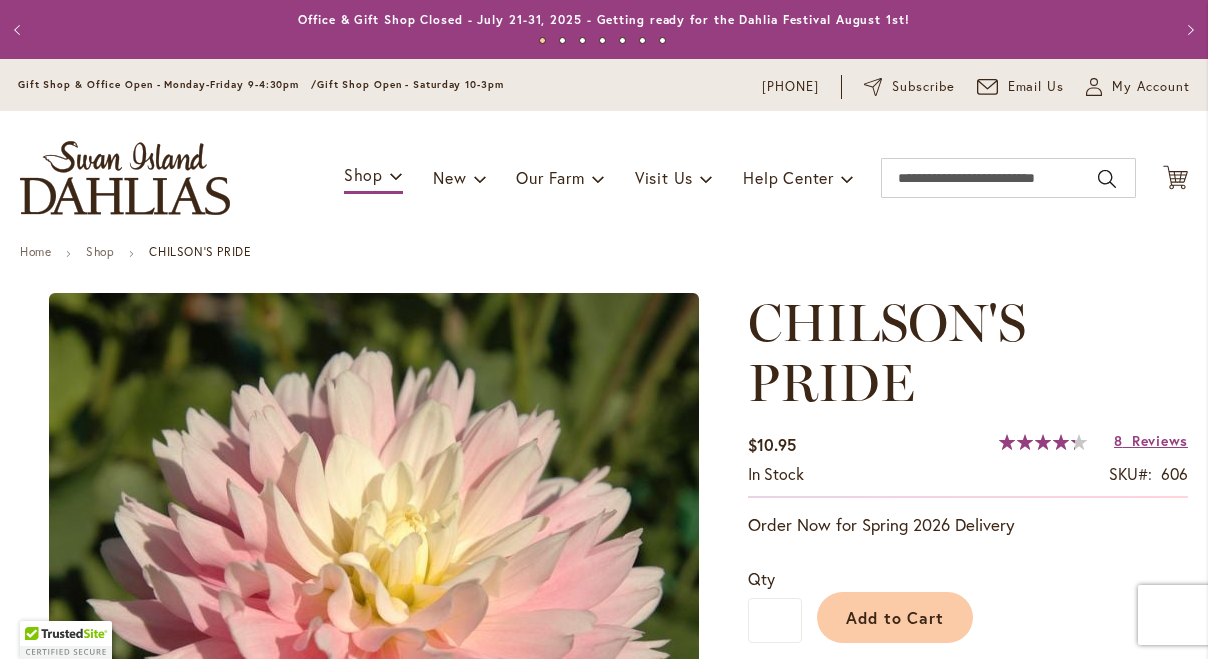 type on "*******" 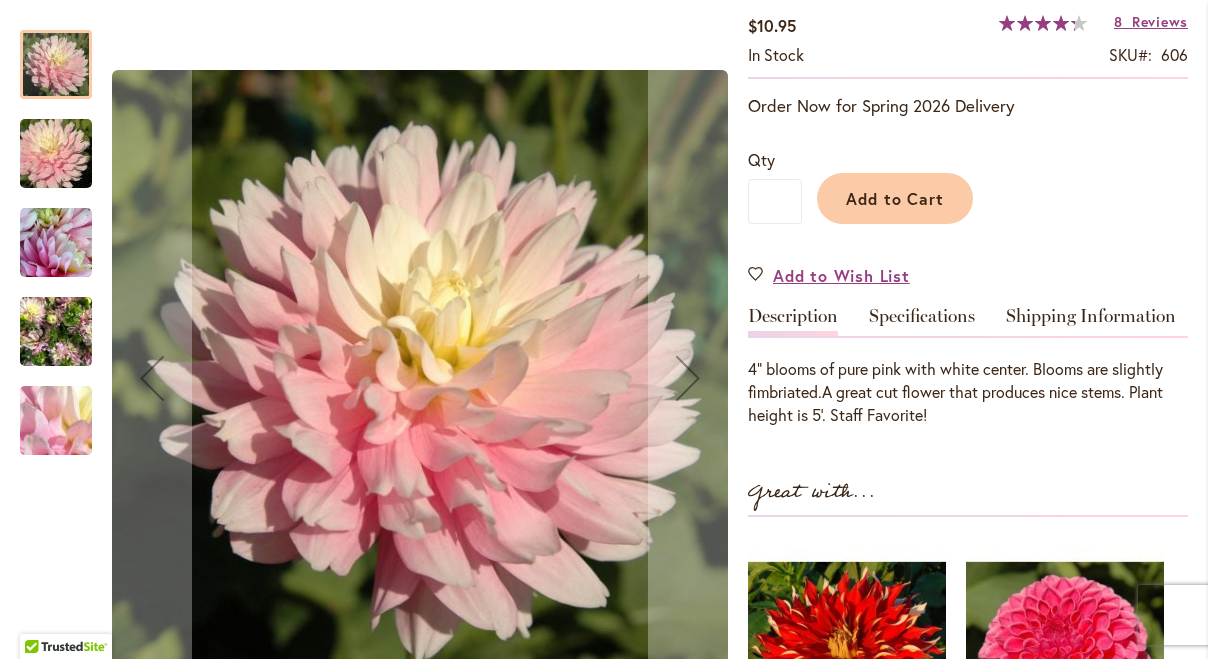 scroll, scrollTop: 411, scrollLeft: 0, axis: vertical 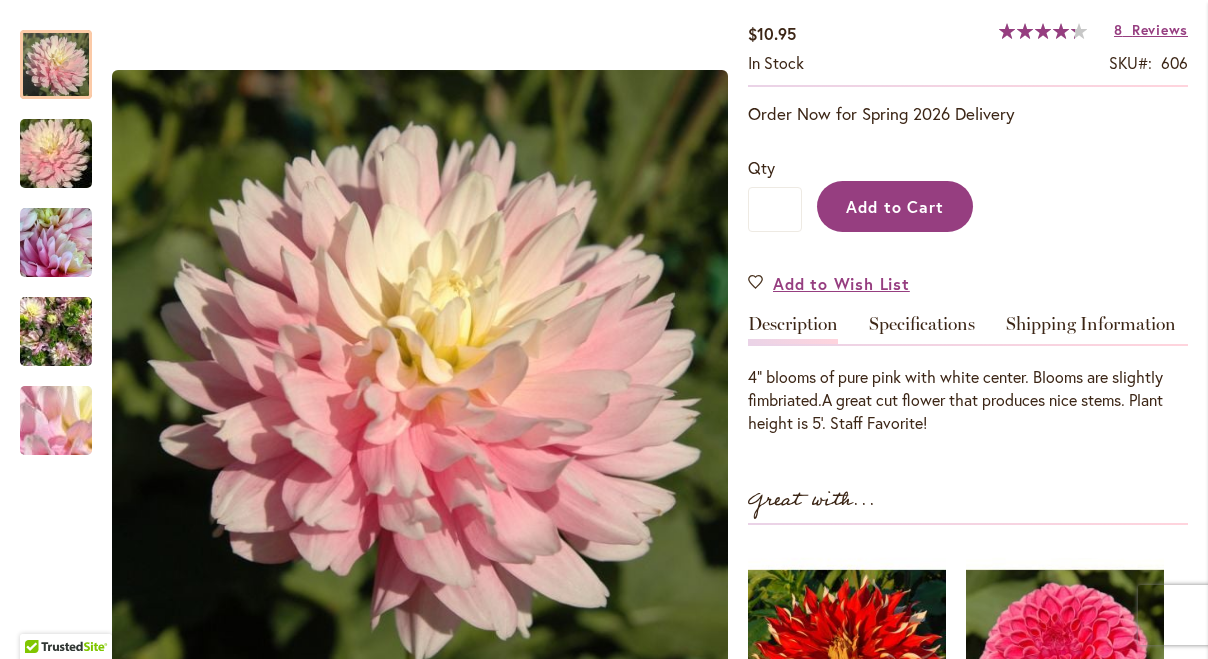 type on "**********" 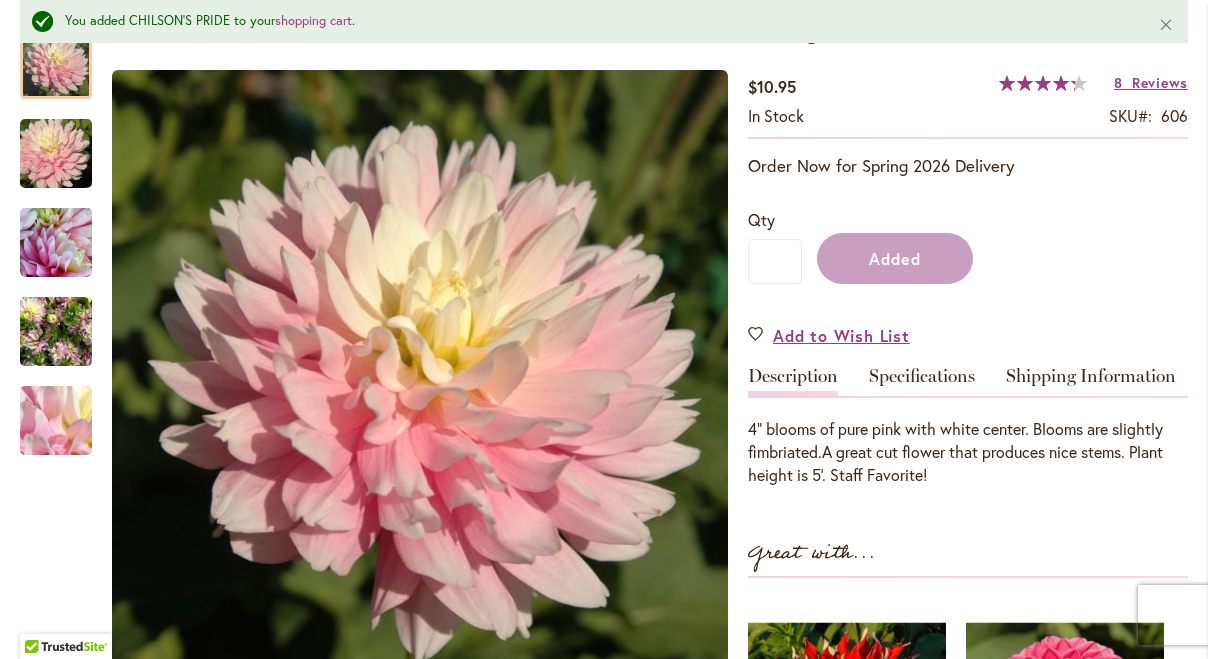 scroll, scrollTop: 463, scrollLeft: 0, axis: vertical 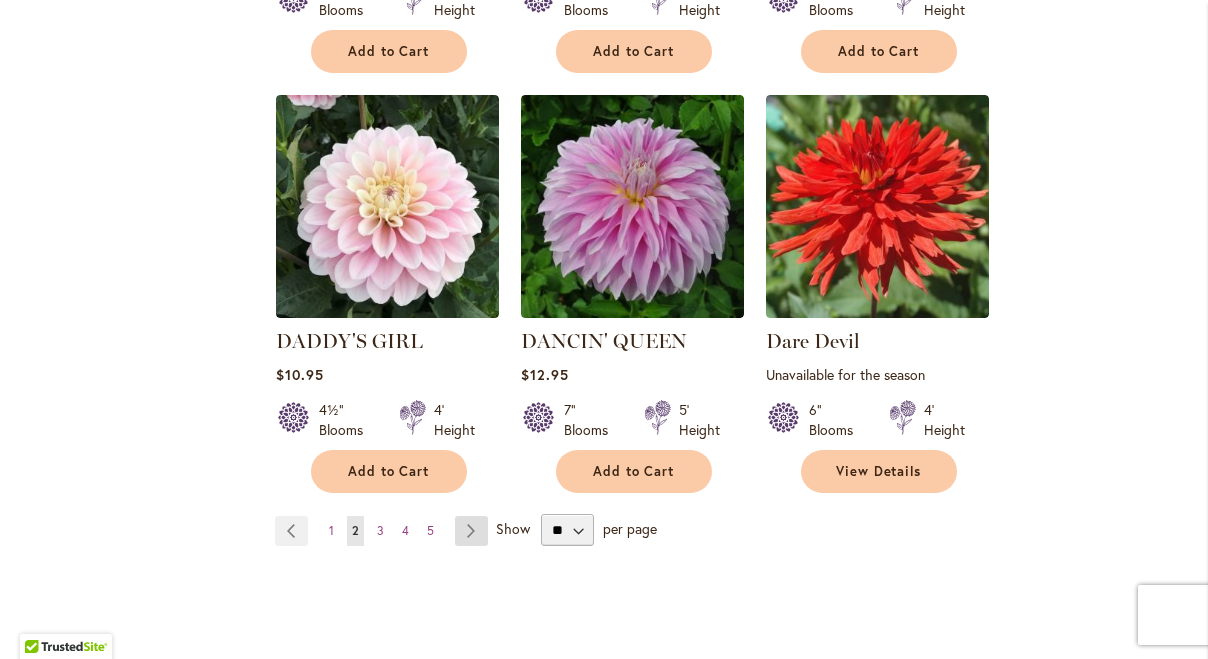 type on "**********" 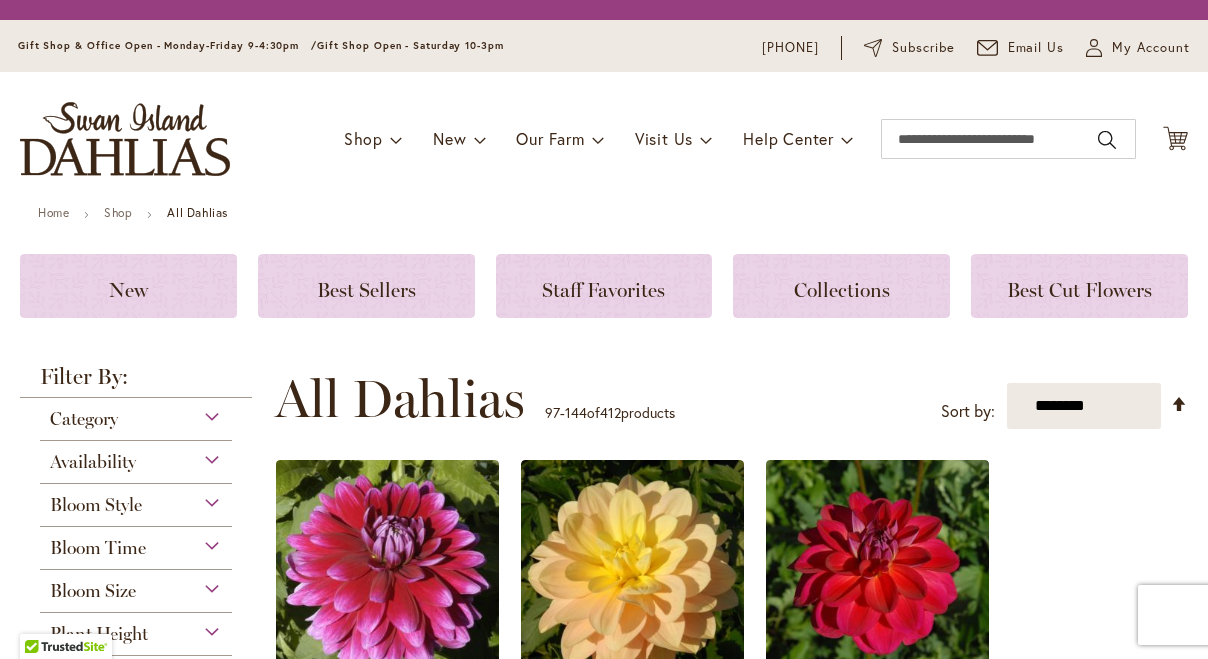 scroll, scrollTop: 0, scrollLeft: 0, axis: both 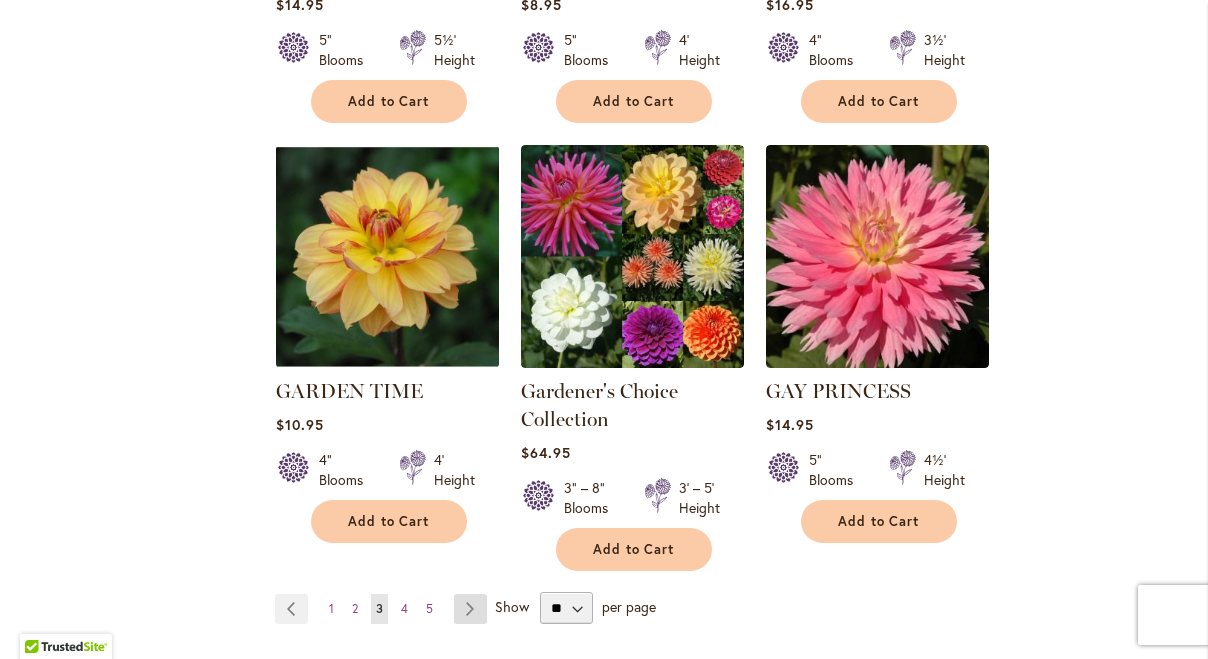 type on "**********" 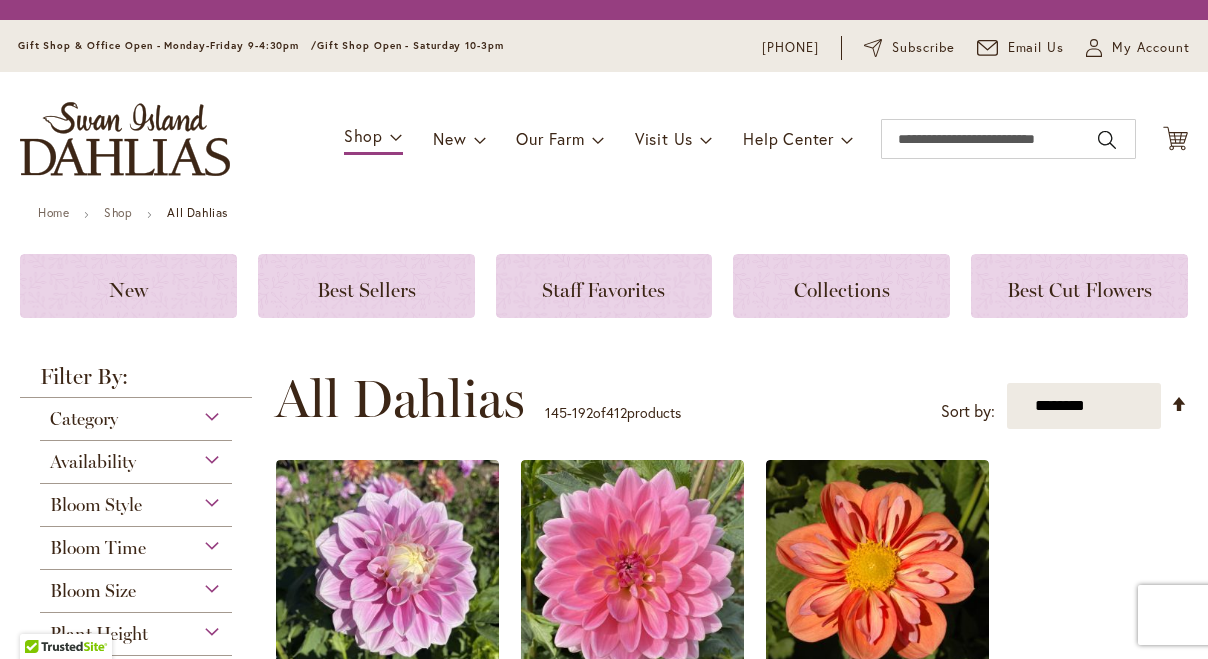 scroll, scrollTop: 0, scrollLeft: 0, axis: both 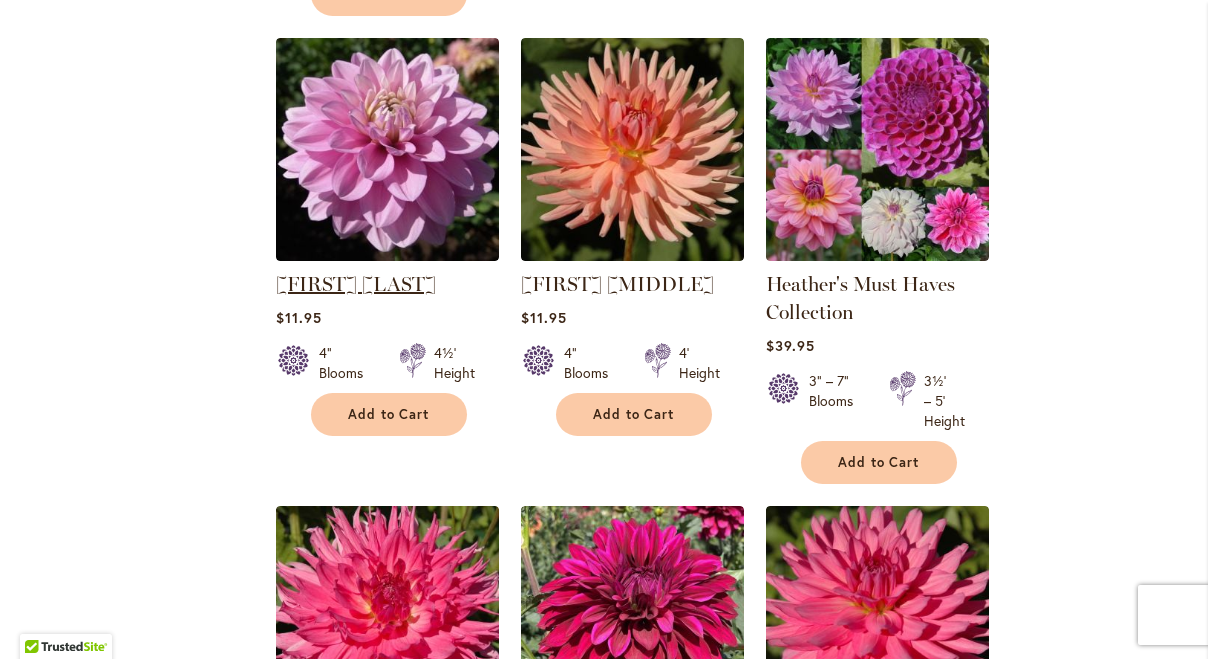 type on "**********" 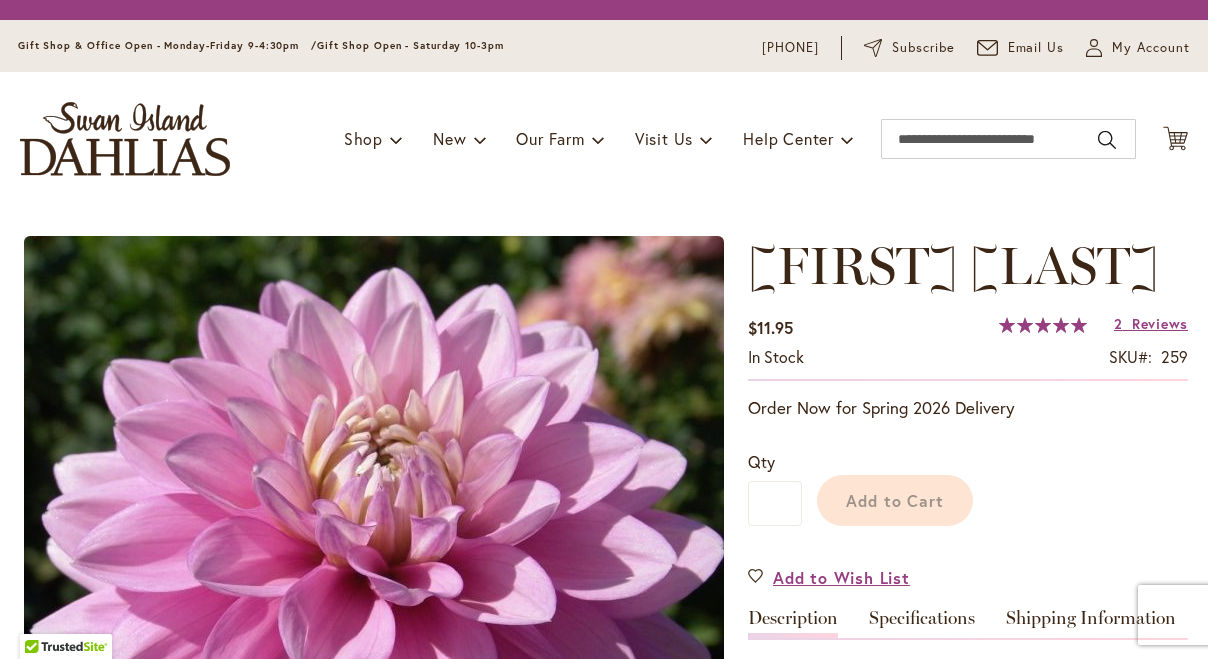 scroll, scrollTop: 0, scrollLeft: 0, axis: both 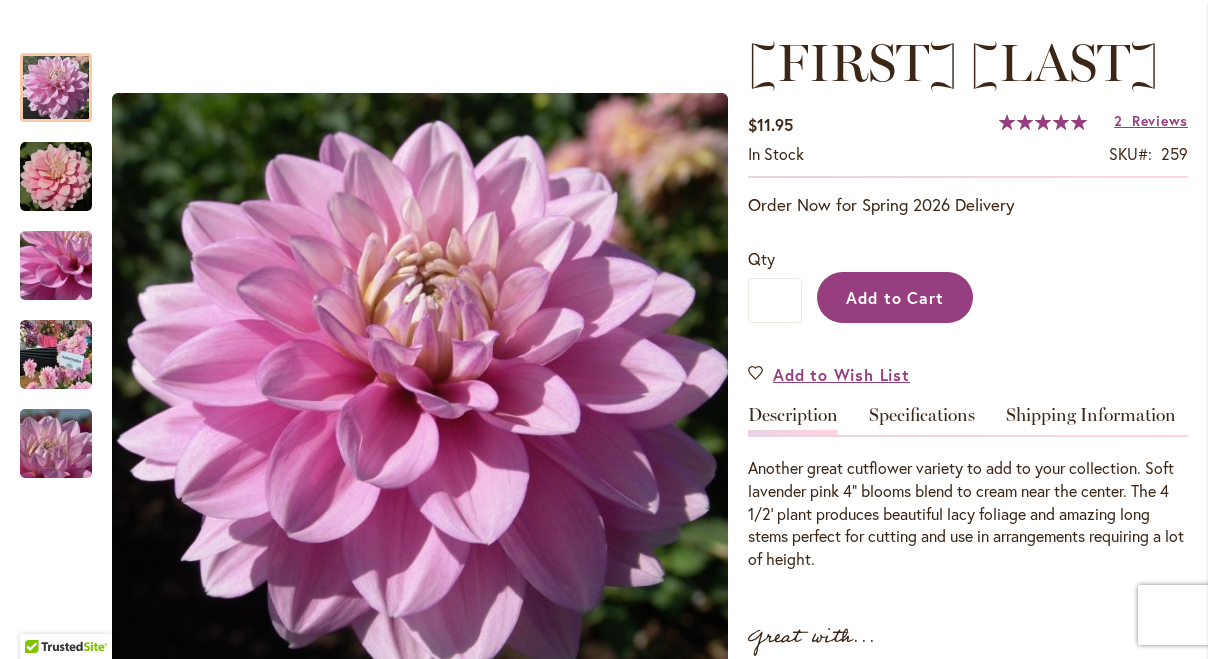 type on "**********" 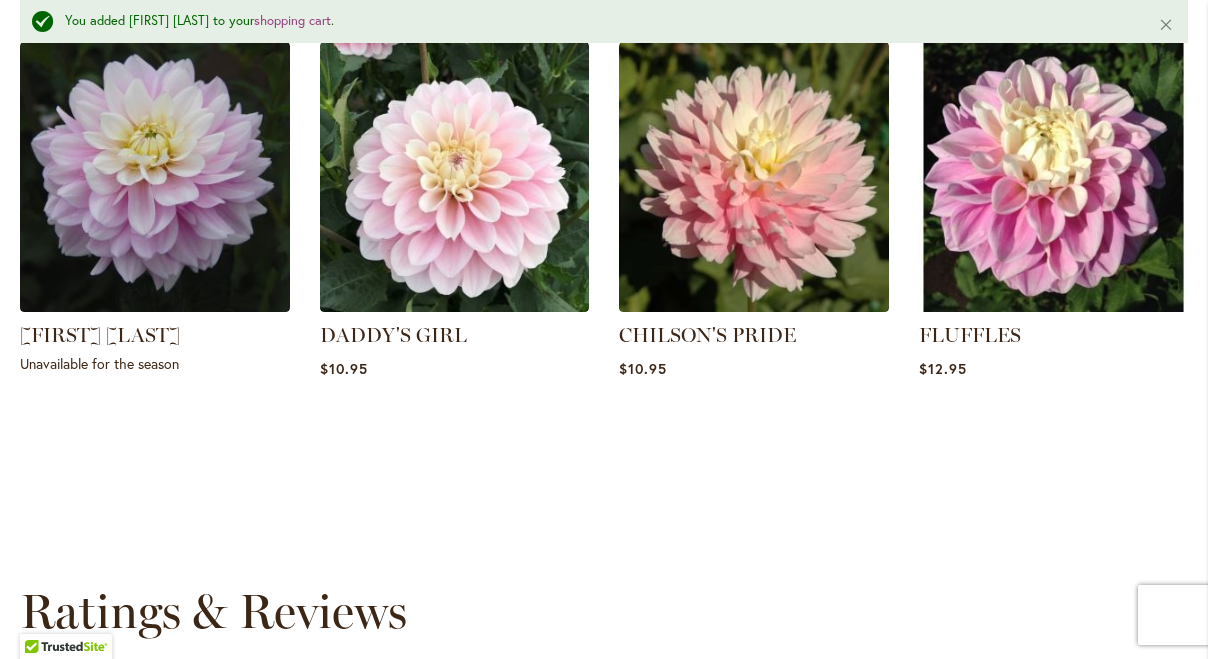 scroll, scrollTop: 1544, scrollLeft: 0, axis: vertical 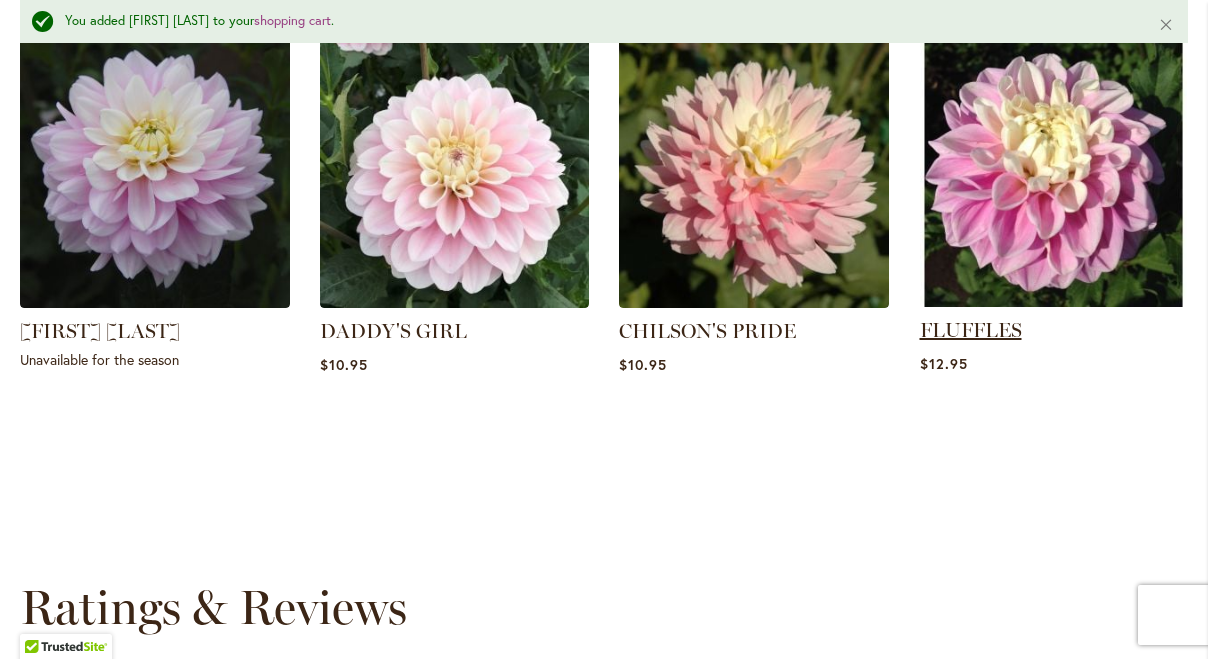 click on "FLUFFLES" at bounding box center [971, 330] 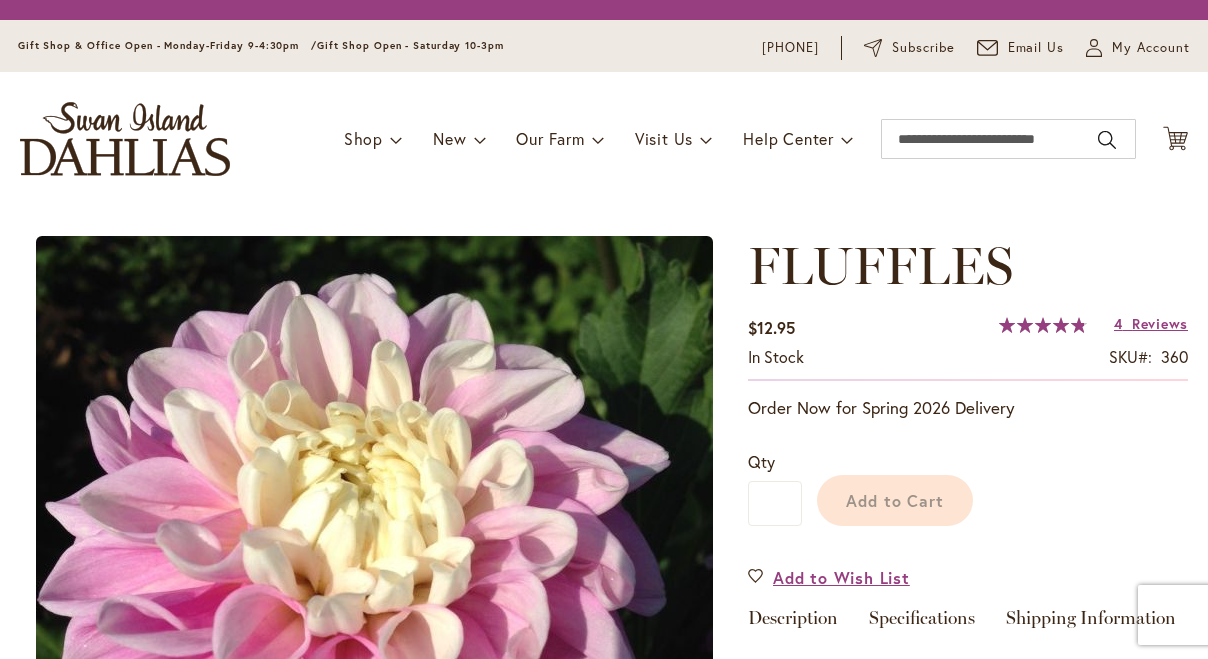 scroll, scrollTop: 0, scrollLeft: 0, axis: both 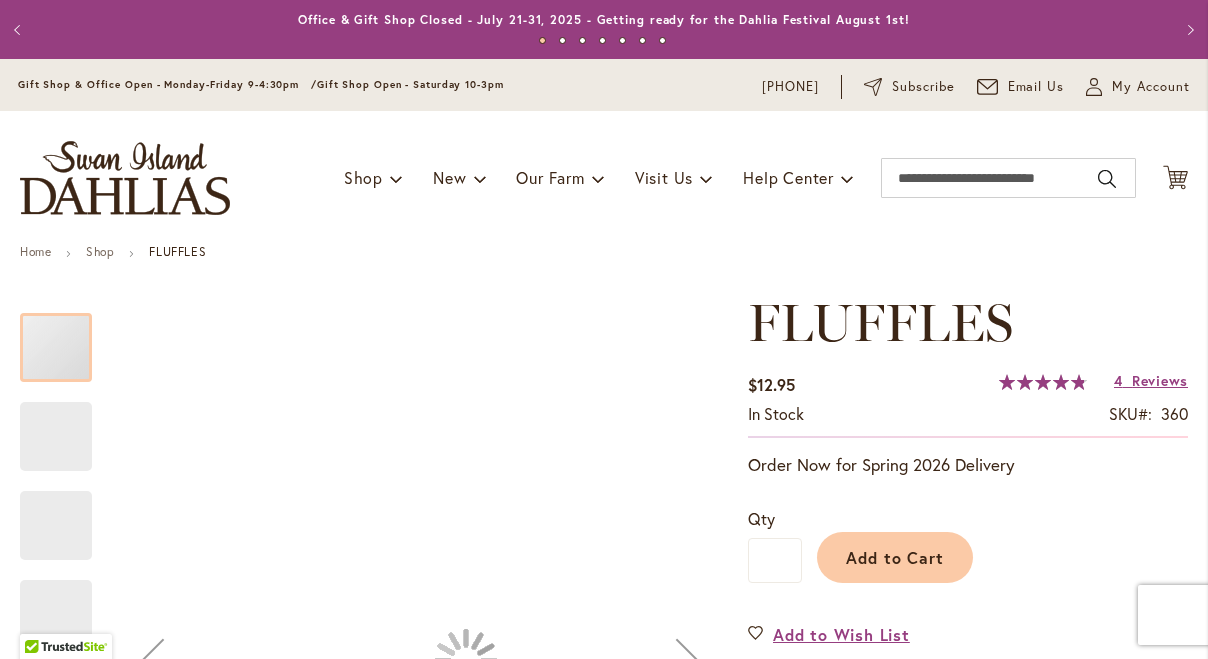 type on "*******" 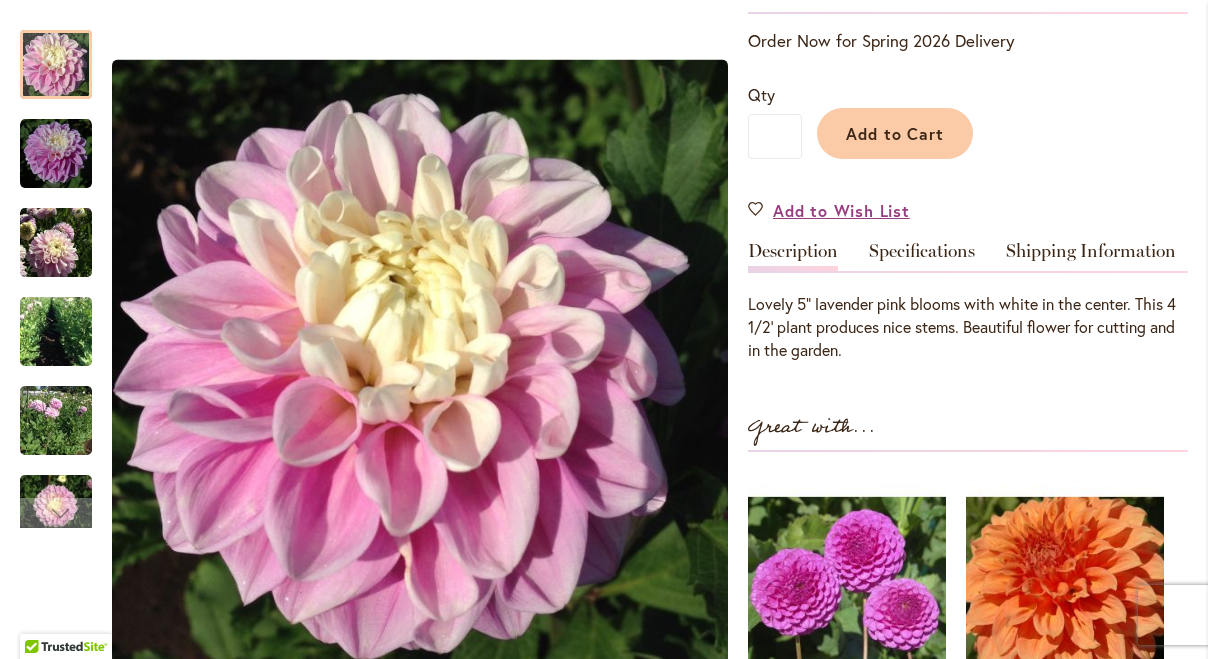 scroll, scrollTop: 421, scrollLeft: 0, axis: vertical 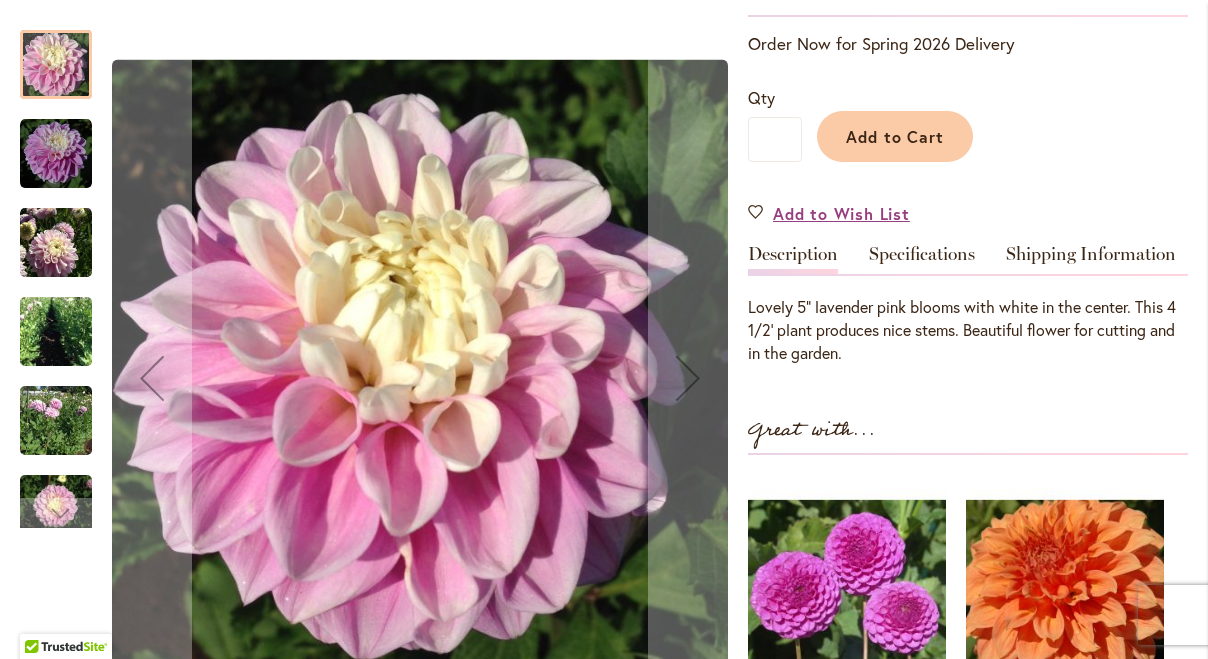 type on "**********" 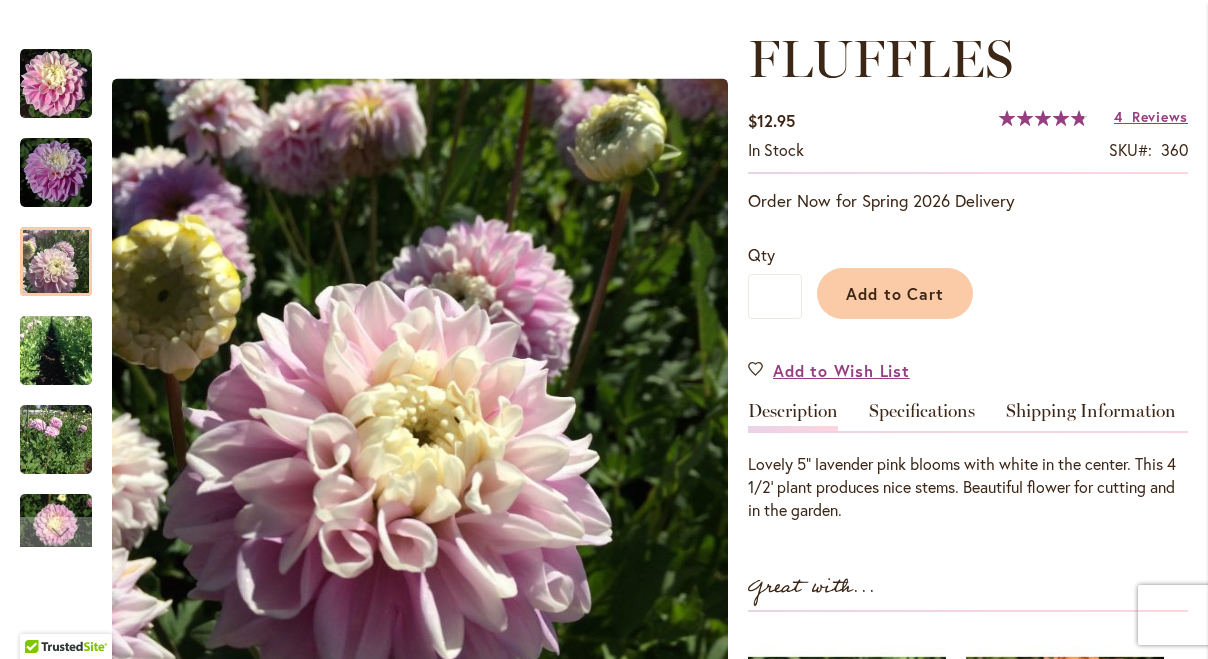 scroll, scrollTop: 236, scrollLeft: 0, axis: vertical 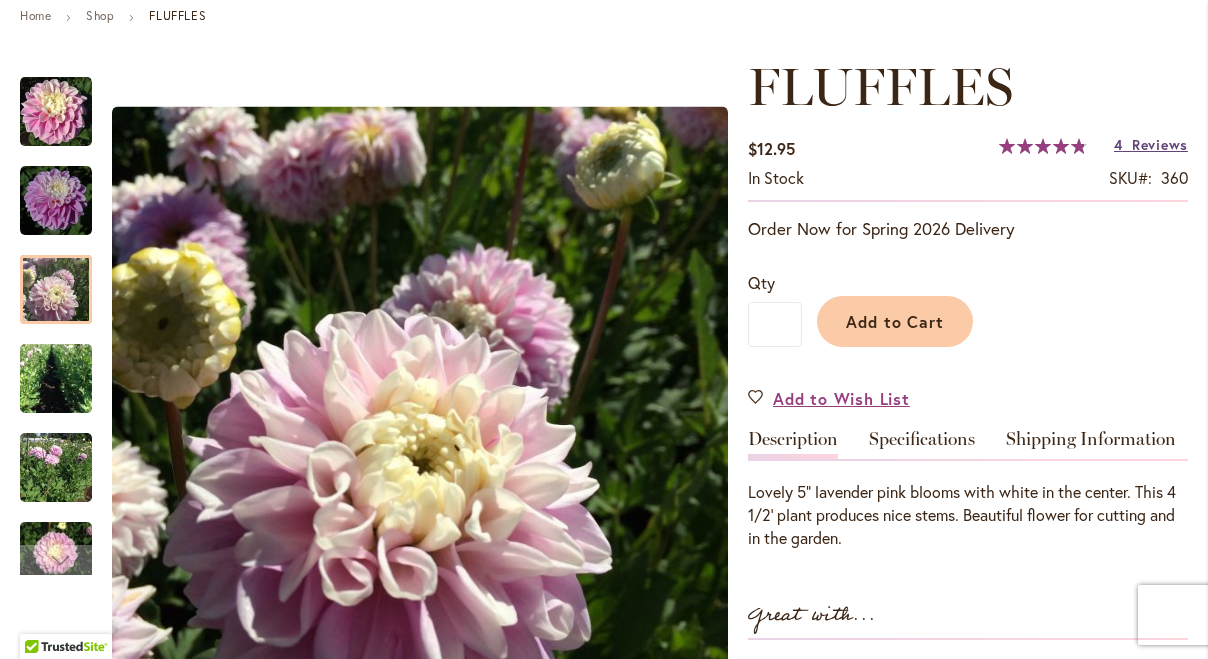 click on "Reviews" at bounding box center [1160, 144] 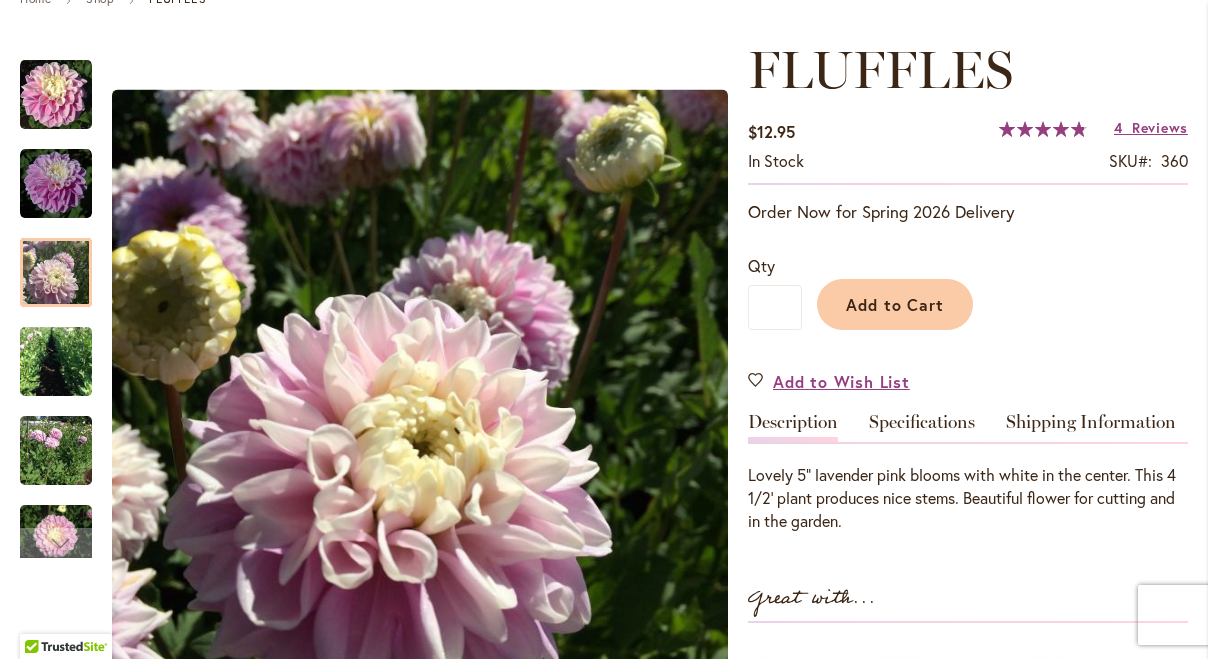 scroll, scrollTop: 247, scrollLeft: 0, axis: vertical 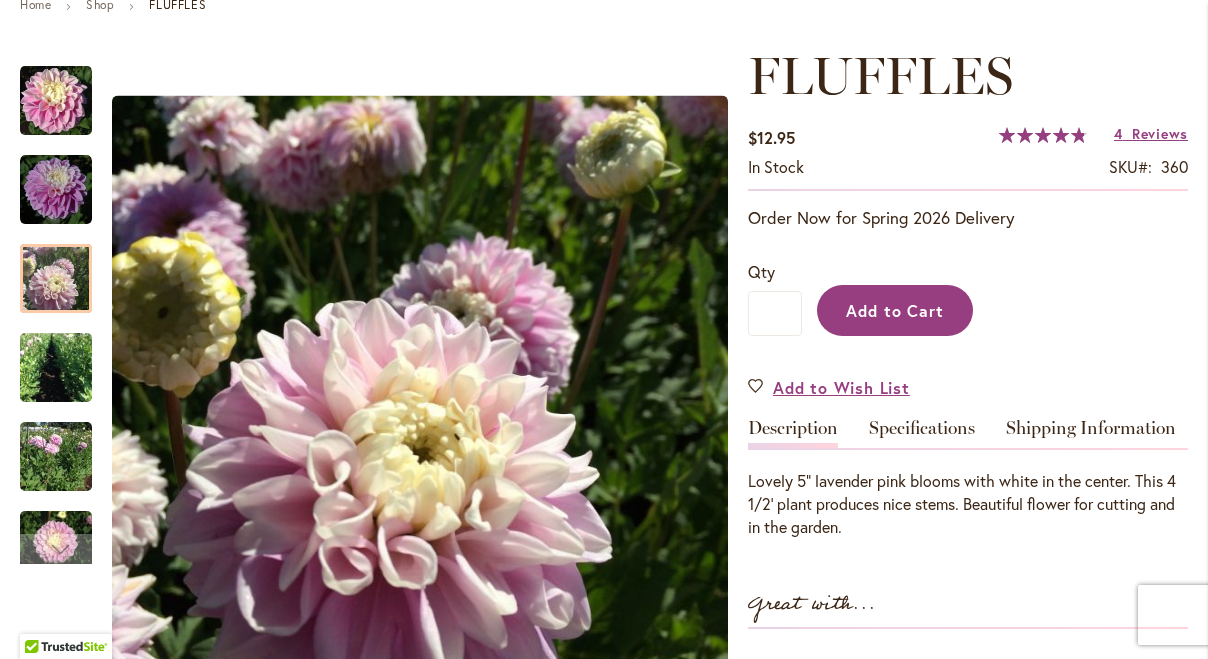 click on "Add to Cart" at bounding box center (895, 310) 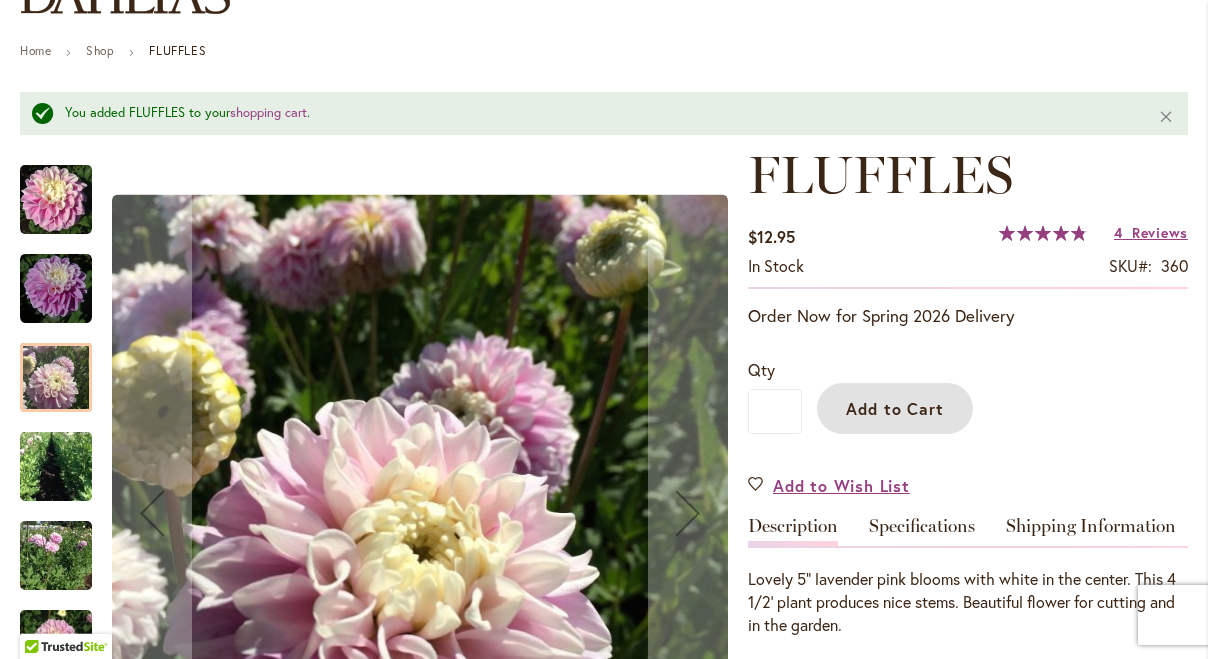 scroll, scrollTop: 283, scrollLeft: 0, axis: vertical 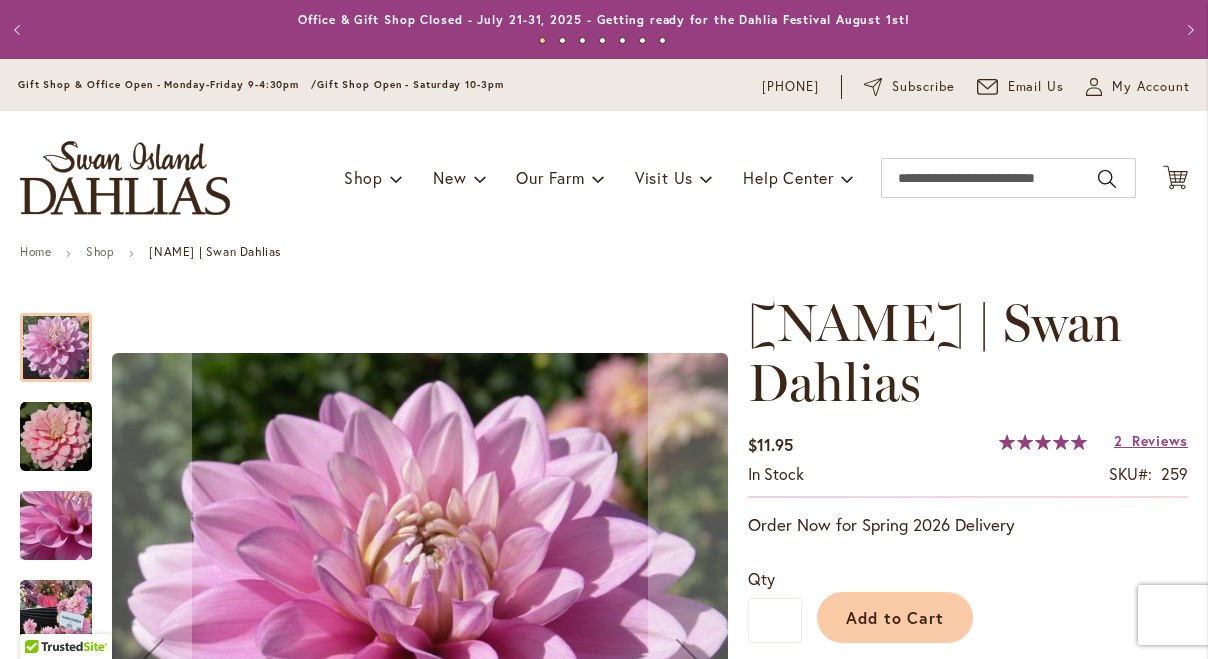 type on "*******" 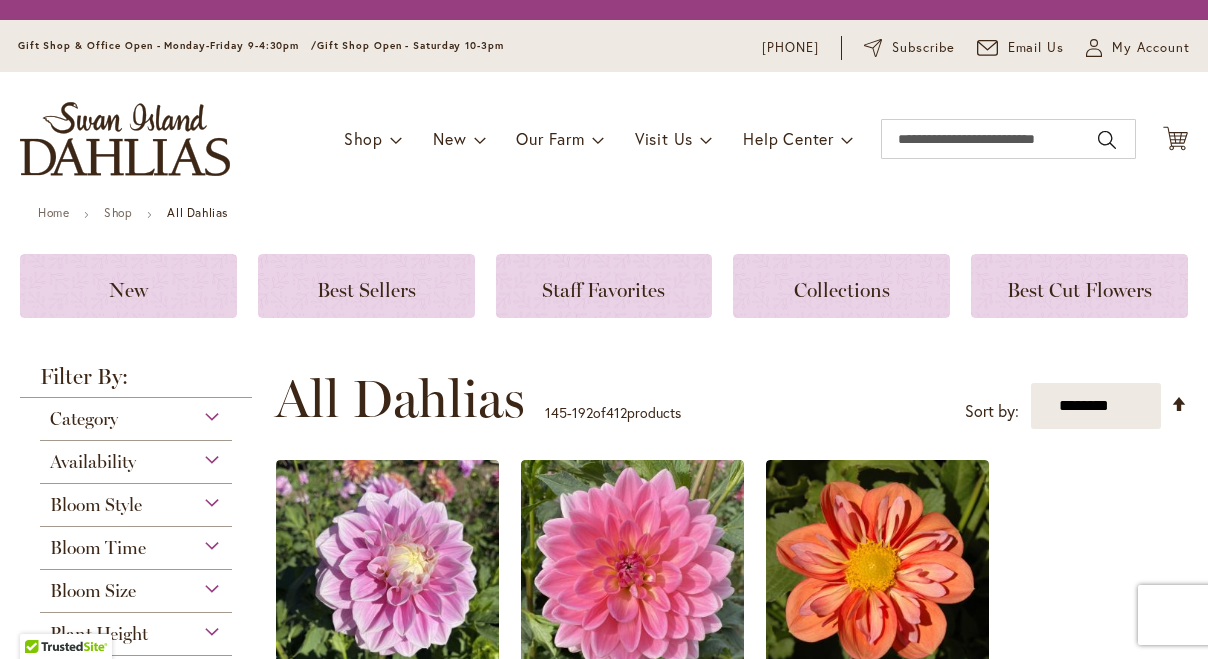 scroll, scrollTop: 0, scrollLeft: 0, axis: both 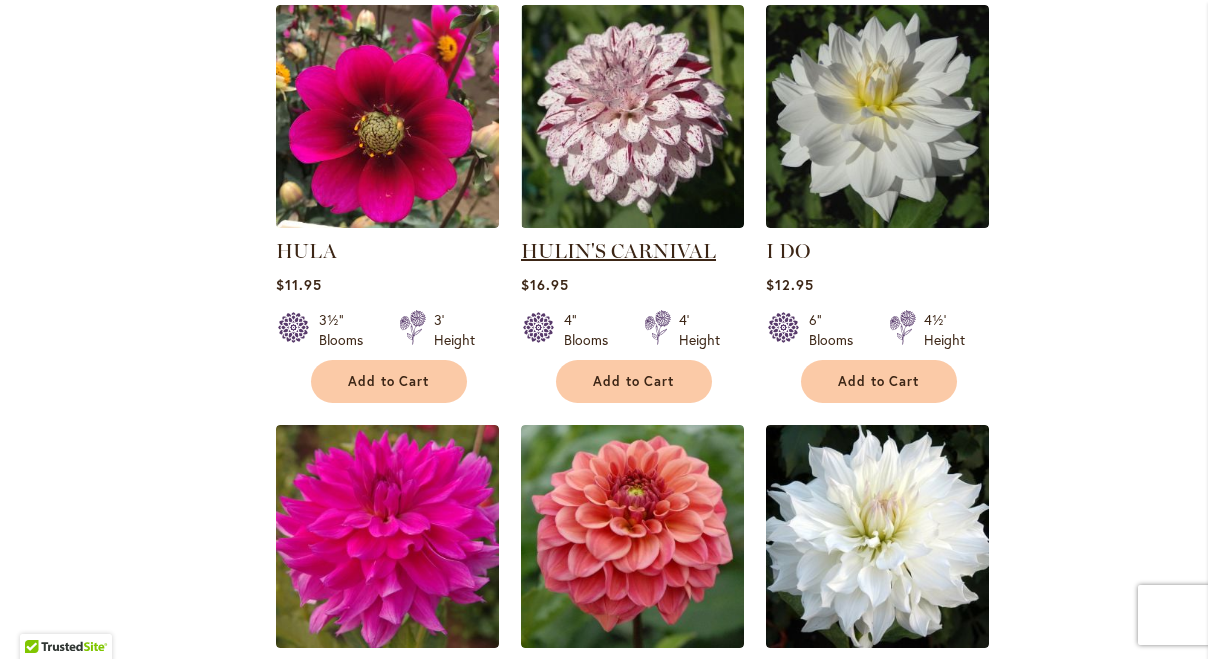 type on "**********" 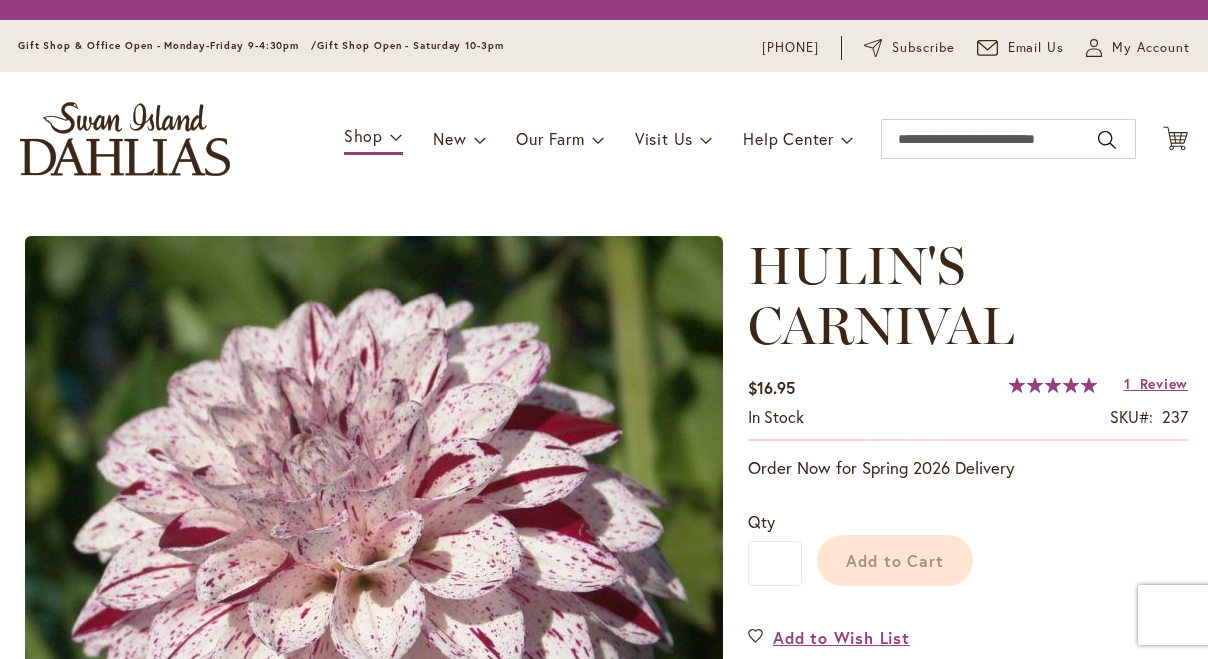 scroll, scrollTop: 0, scrollLeft: 0, axis: both 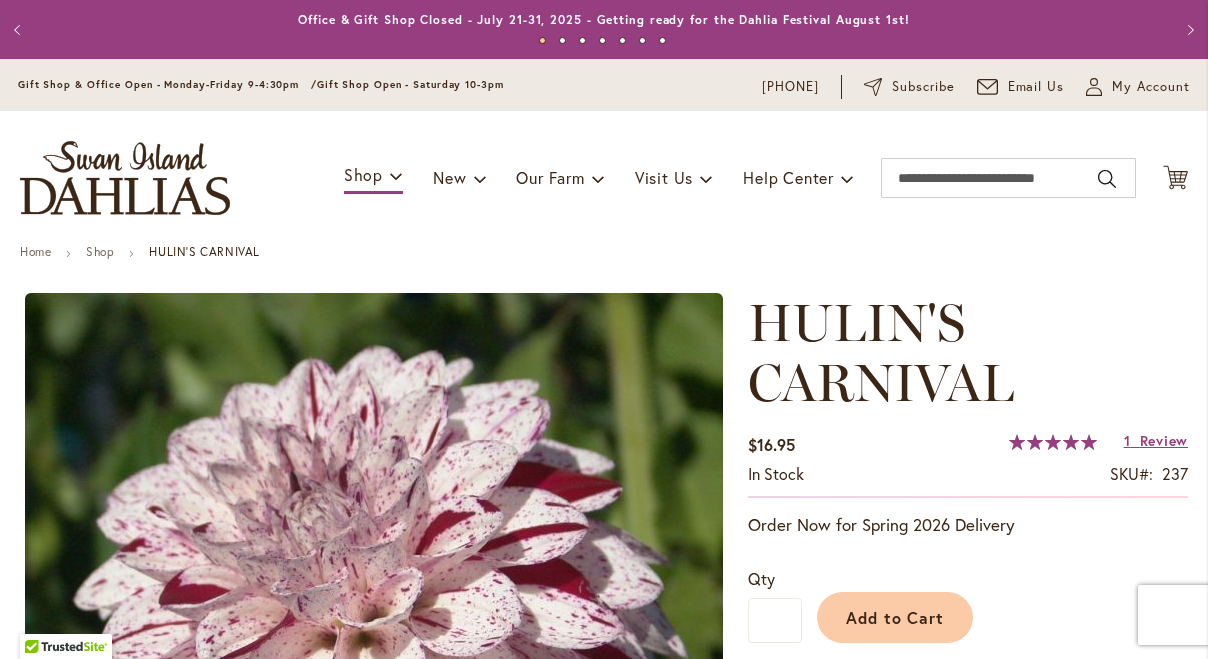 type on "*******" 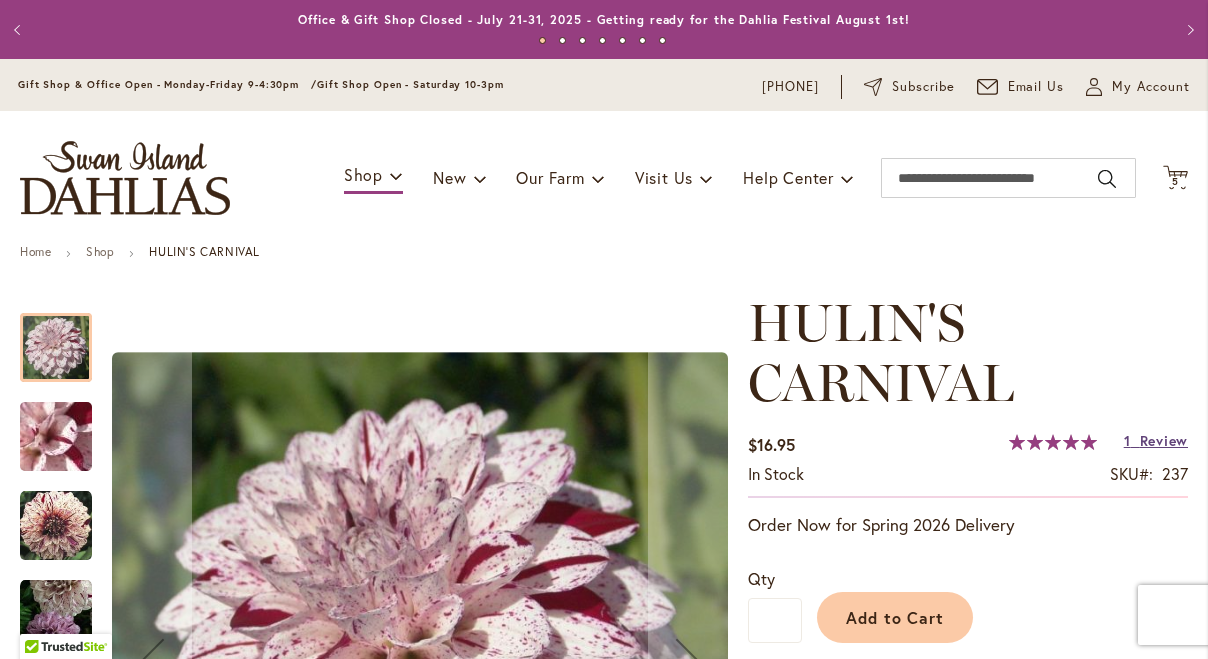type on "**********" 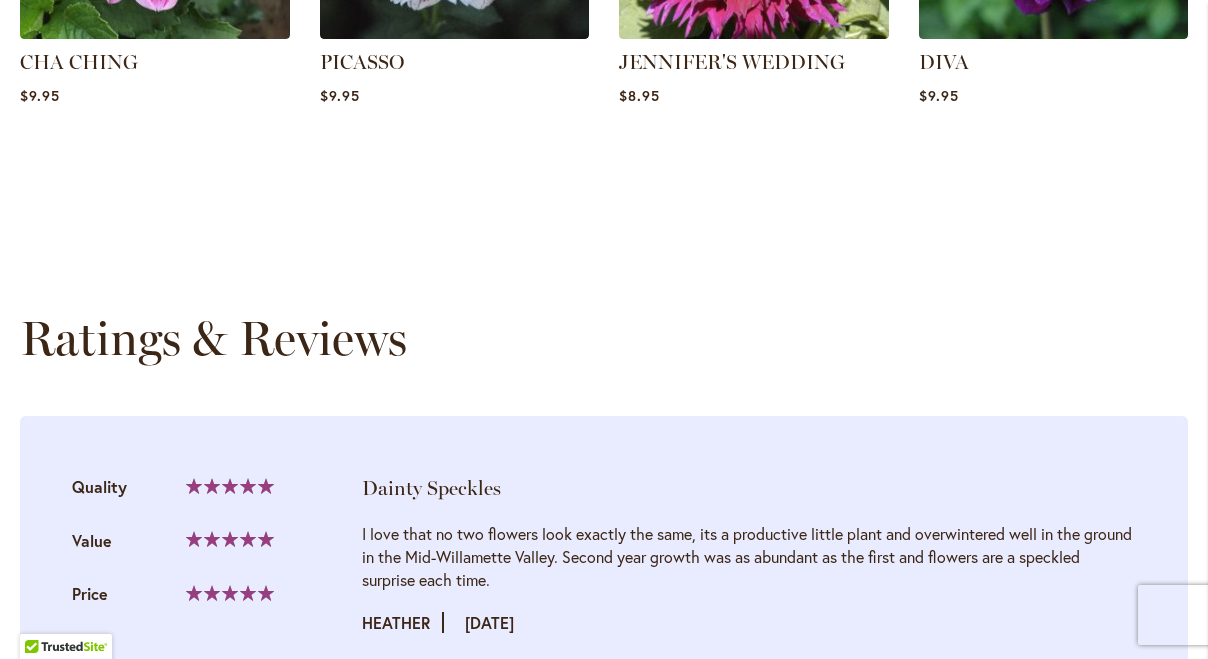scroll, scrollTop: 2060, scrollLeft: 0, axis: vertical 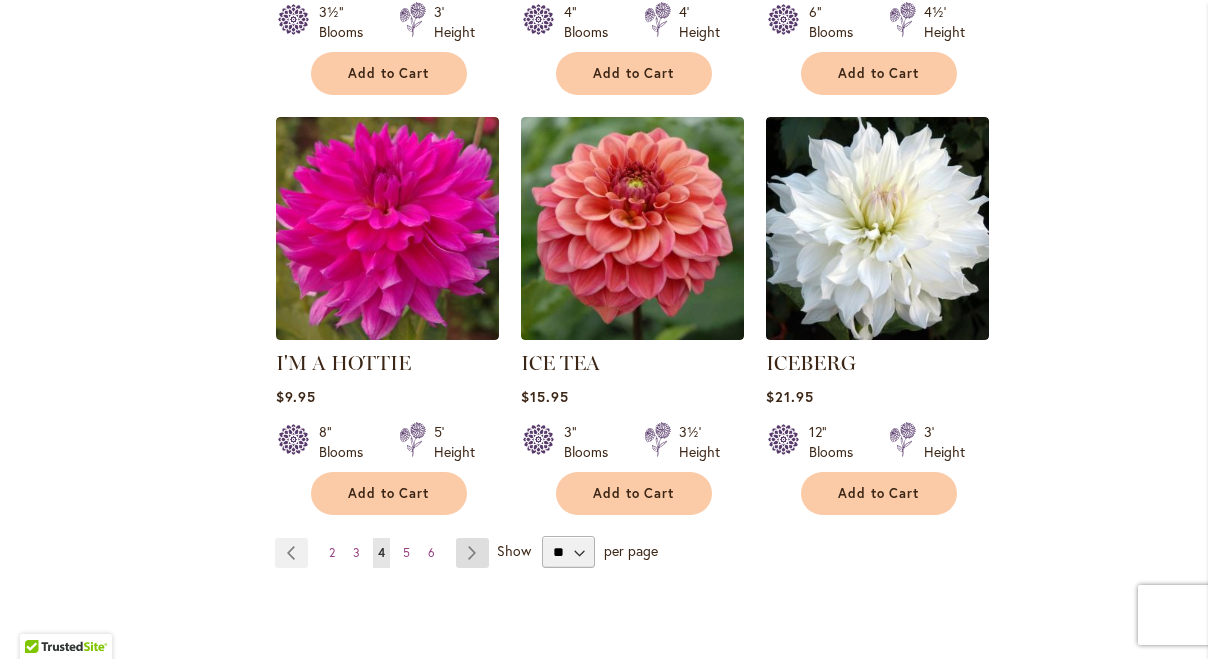type on "**********" 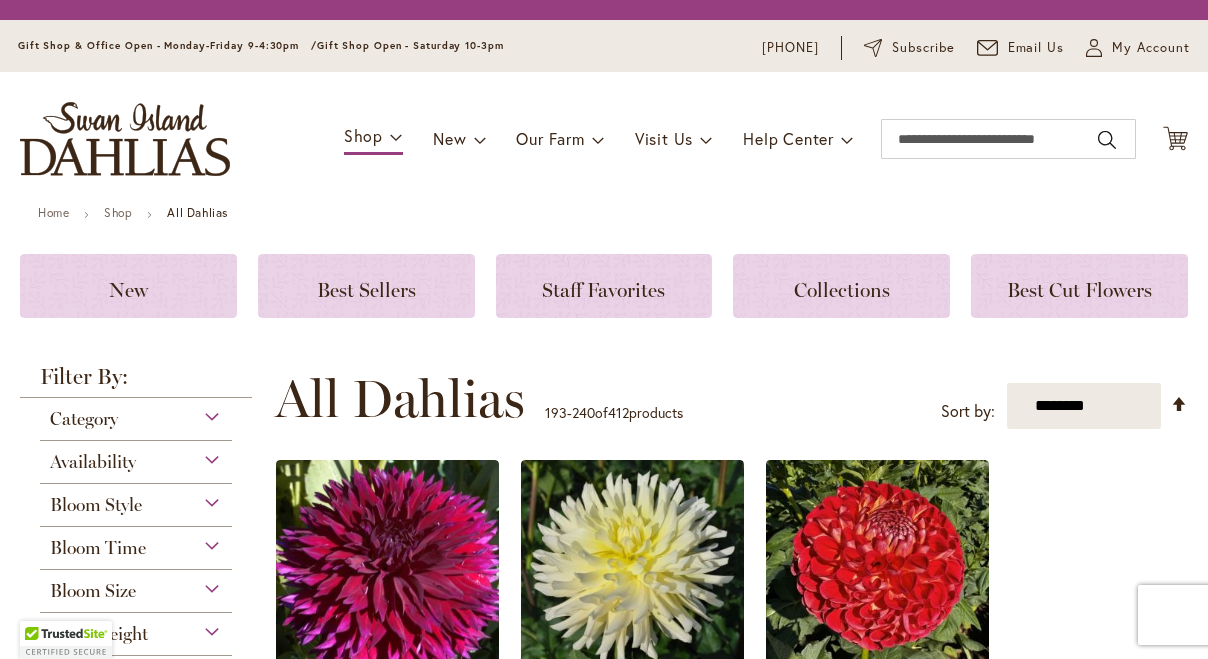 scroll, scrollTop: 0, scrollLeft: 0, axis: both 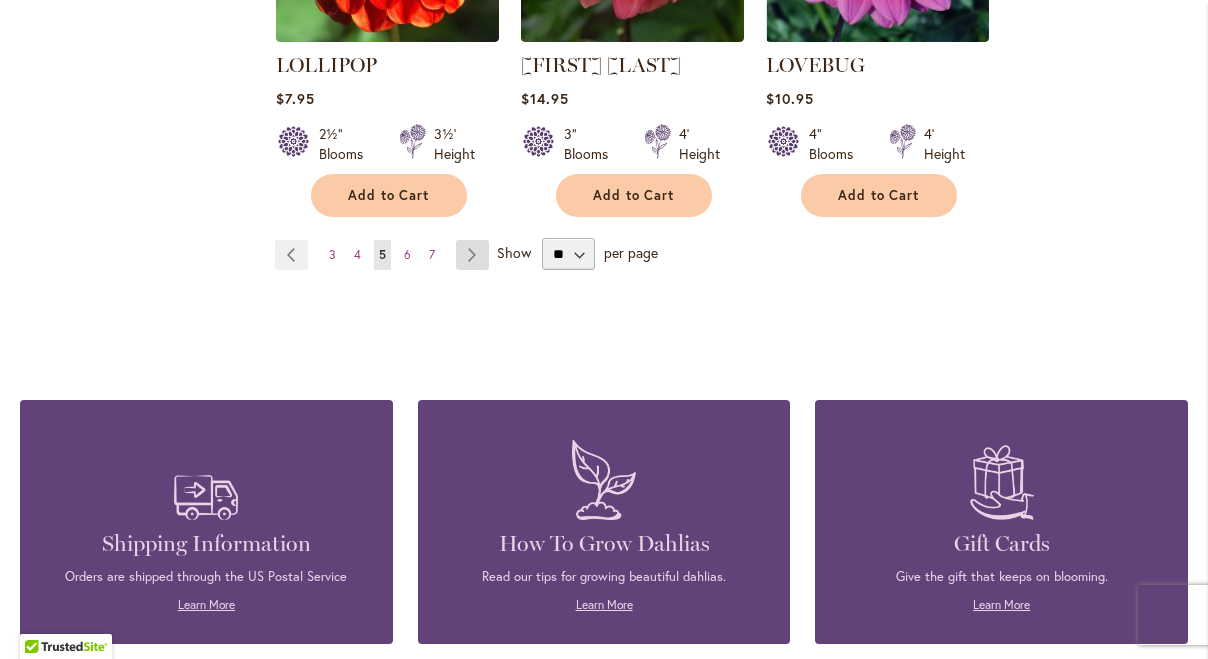 type on "**********" 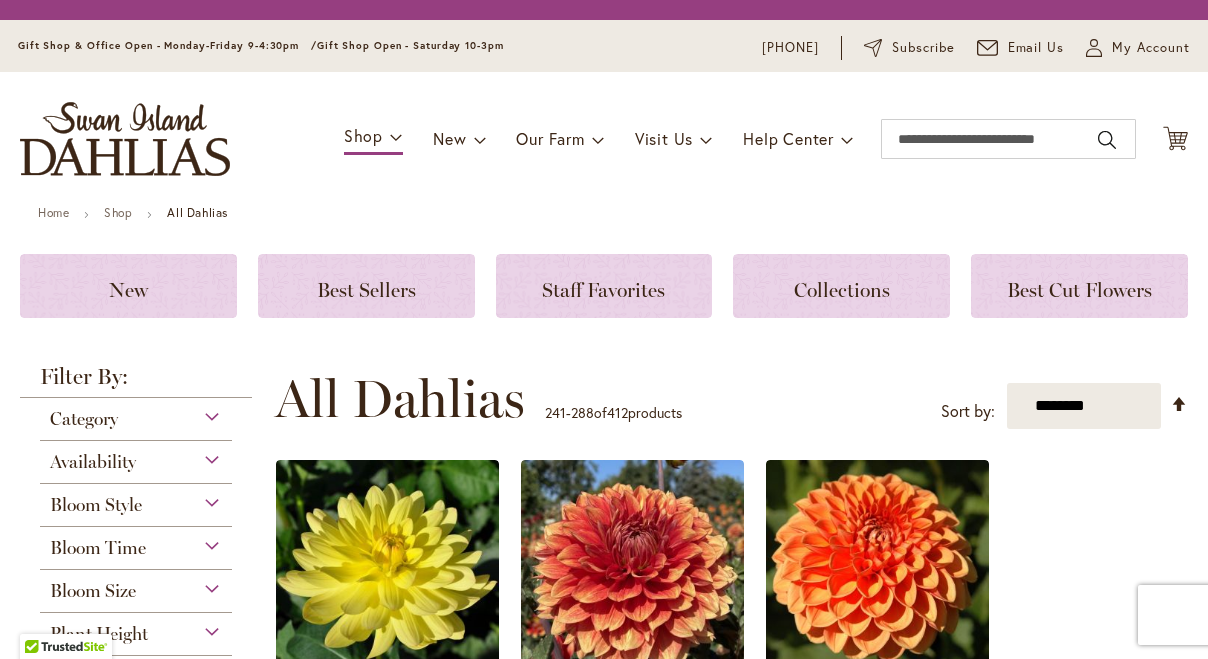 scroll, scrollTop: 0, scrollLeft: 0, axis: both 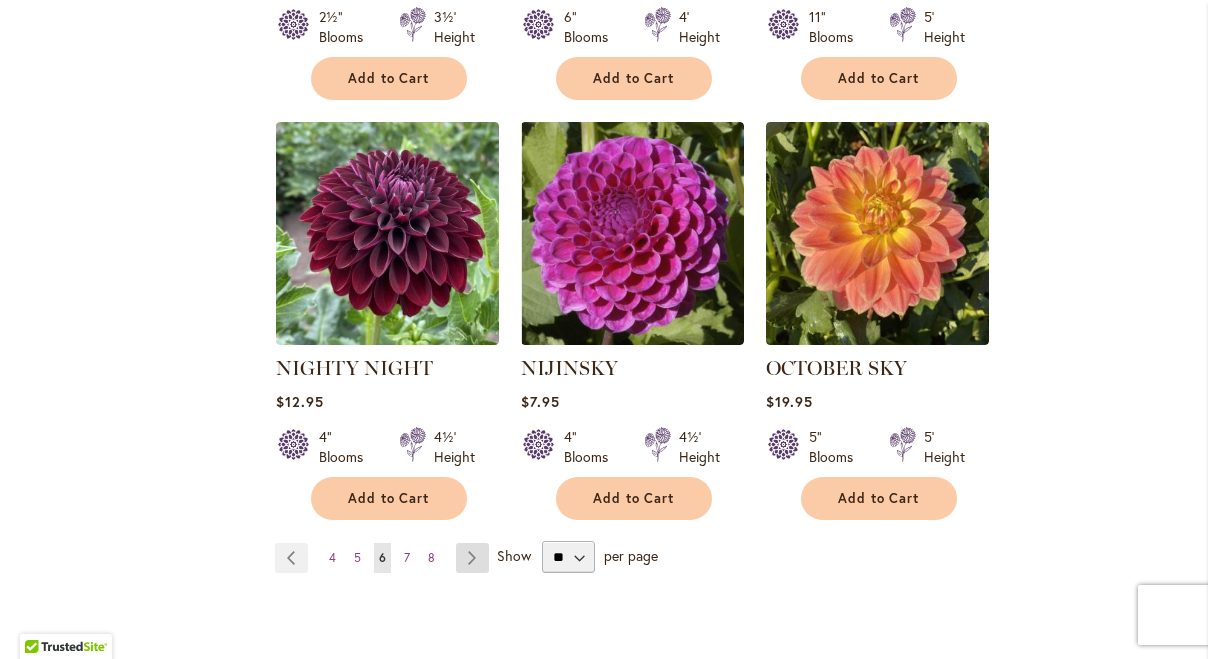 type on "**********" 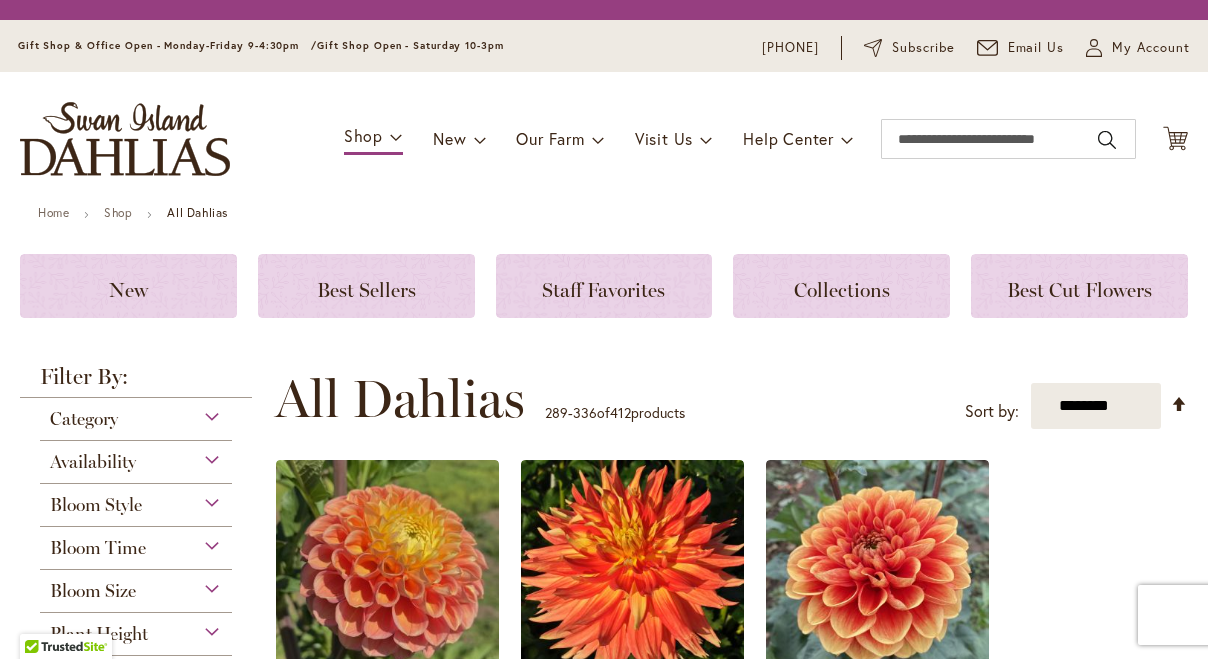 scroll, scrollTop: 0, scrollLeft: 0, axis: both 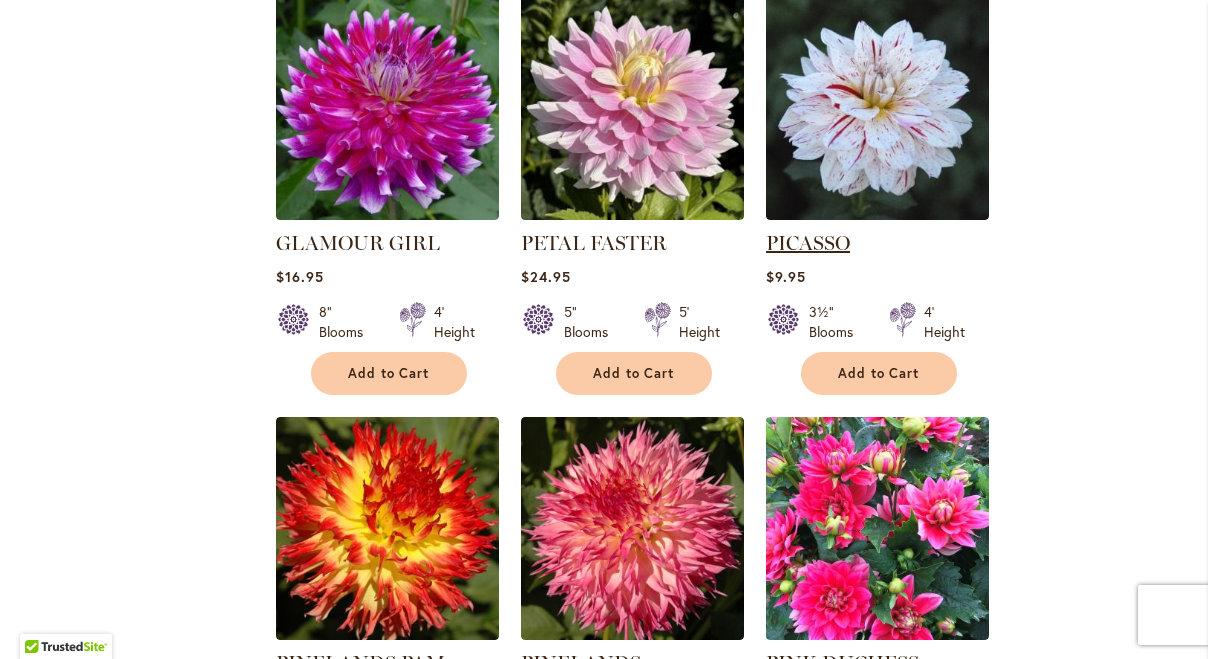 type on "**********" 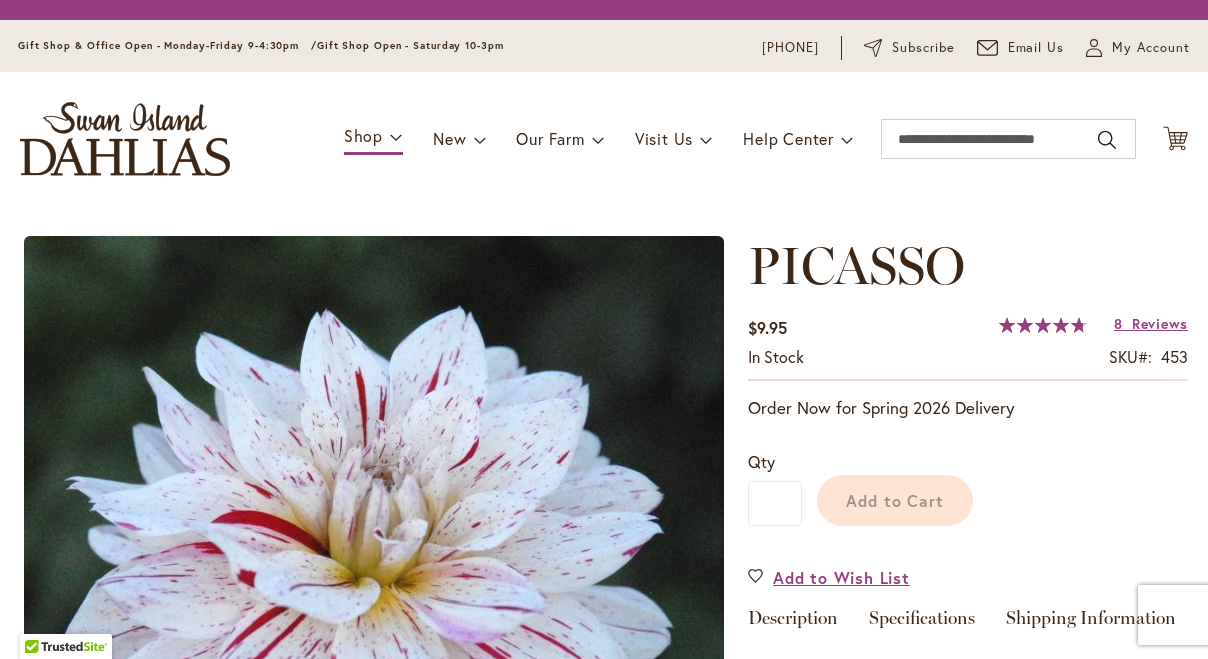 scroll, scrollTop: 0, scrollLeft: 0, axis: both 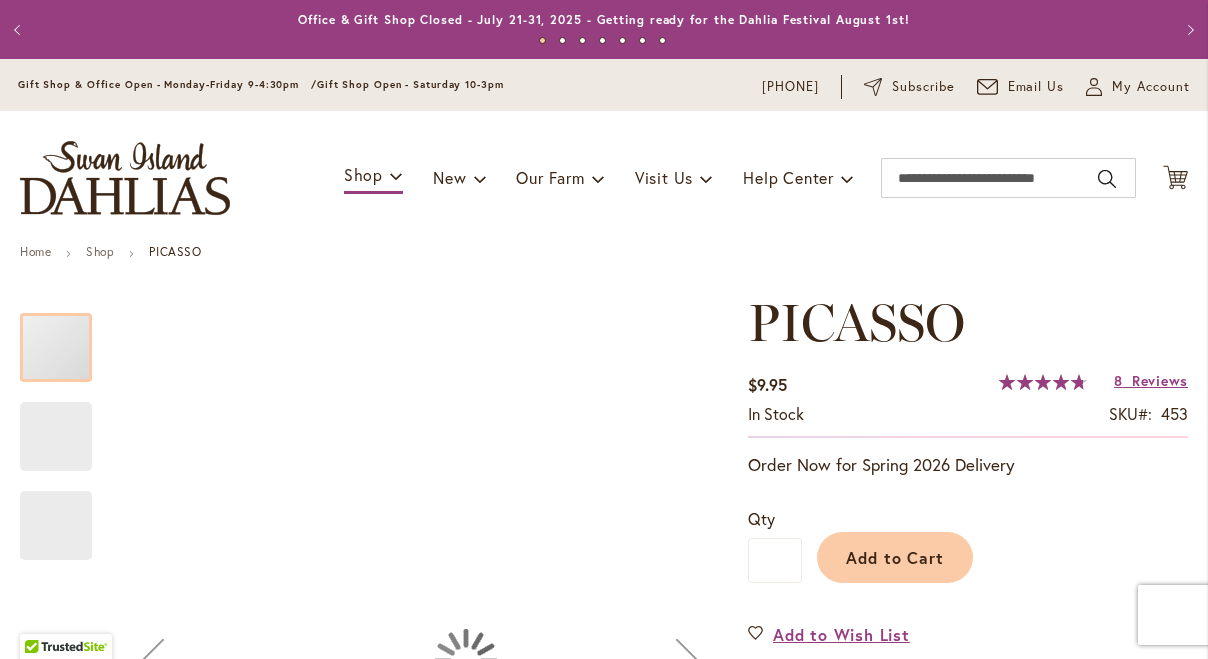 type on "*******" 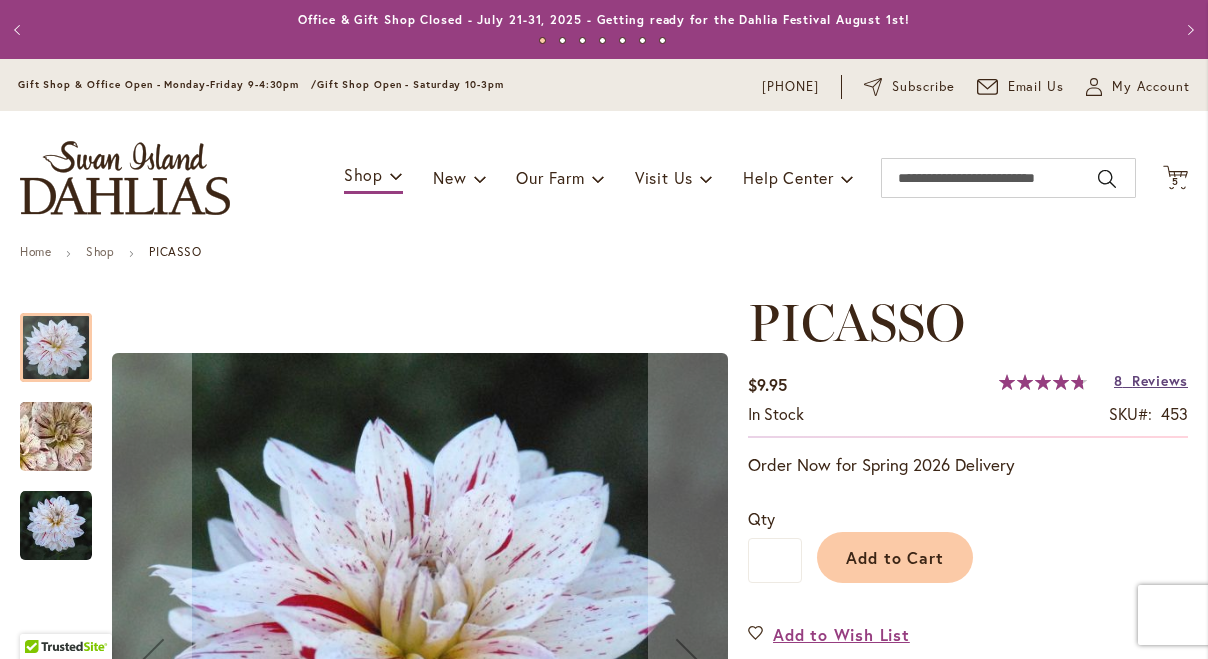 type on "**********" 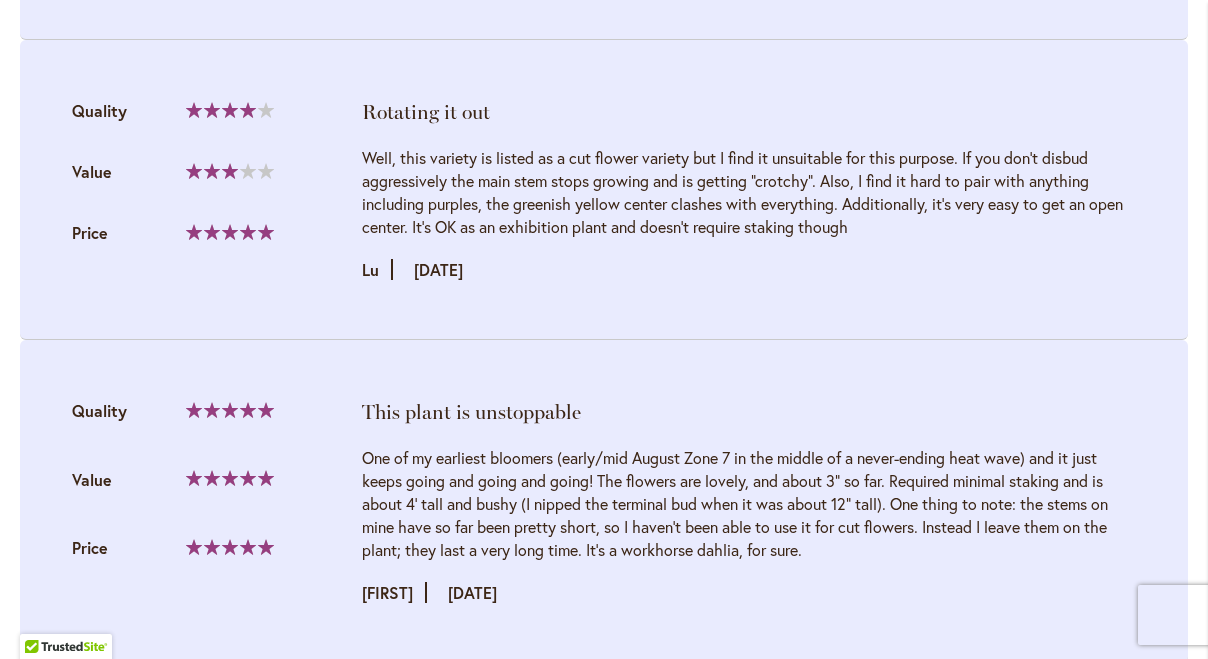 scroll, scrollTop: 2972, scrollLeft: 0, axis: vertical 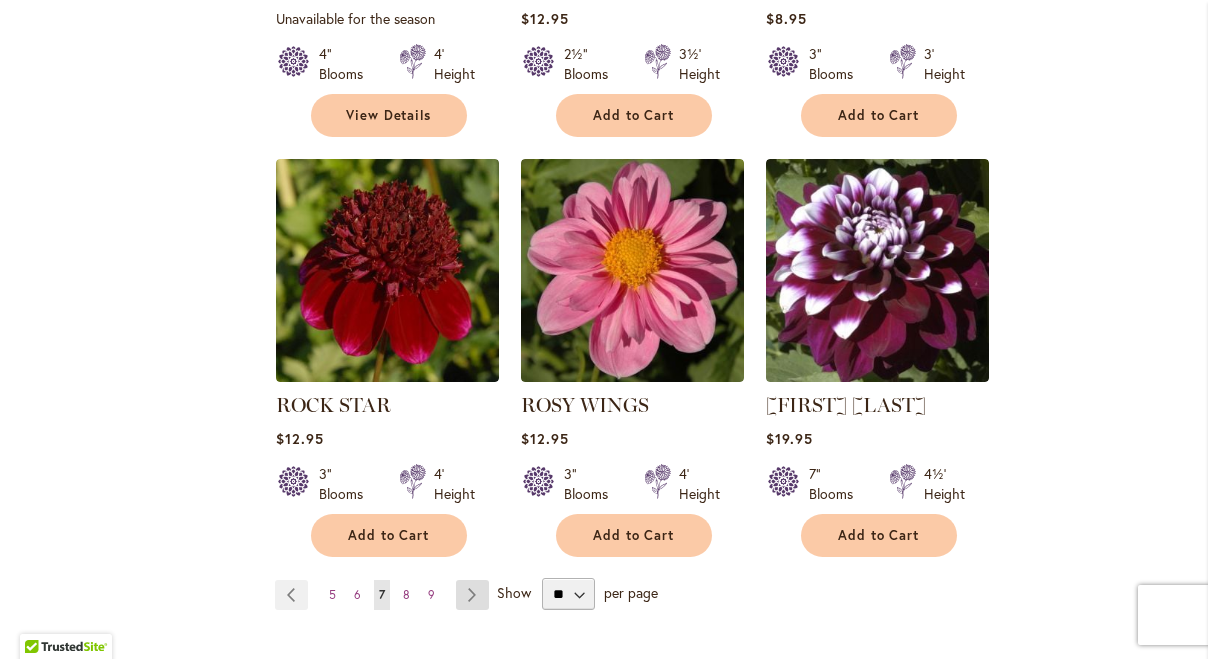 type on "**********" 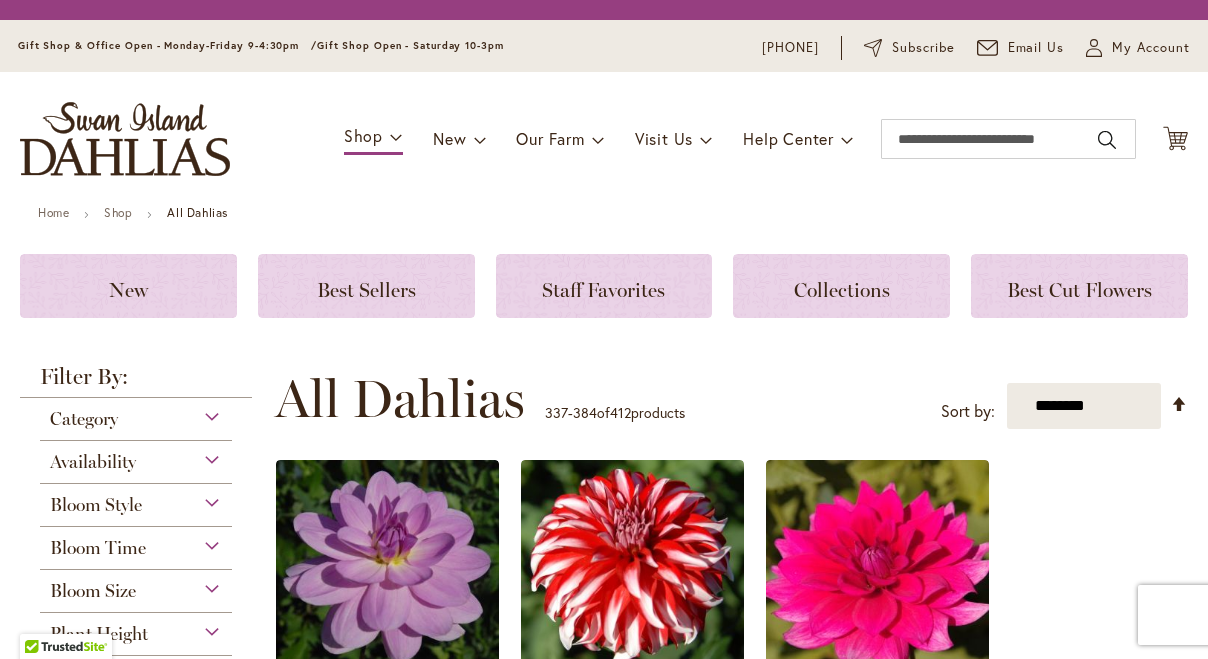 scroll, scrollTop: 0, scrollLeft: 0, axis: both 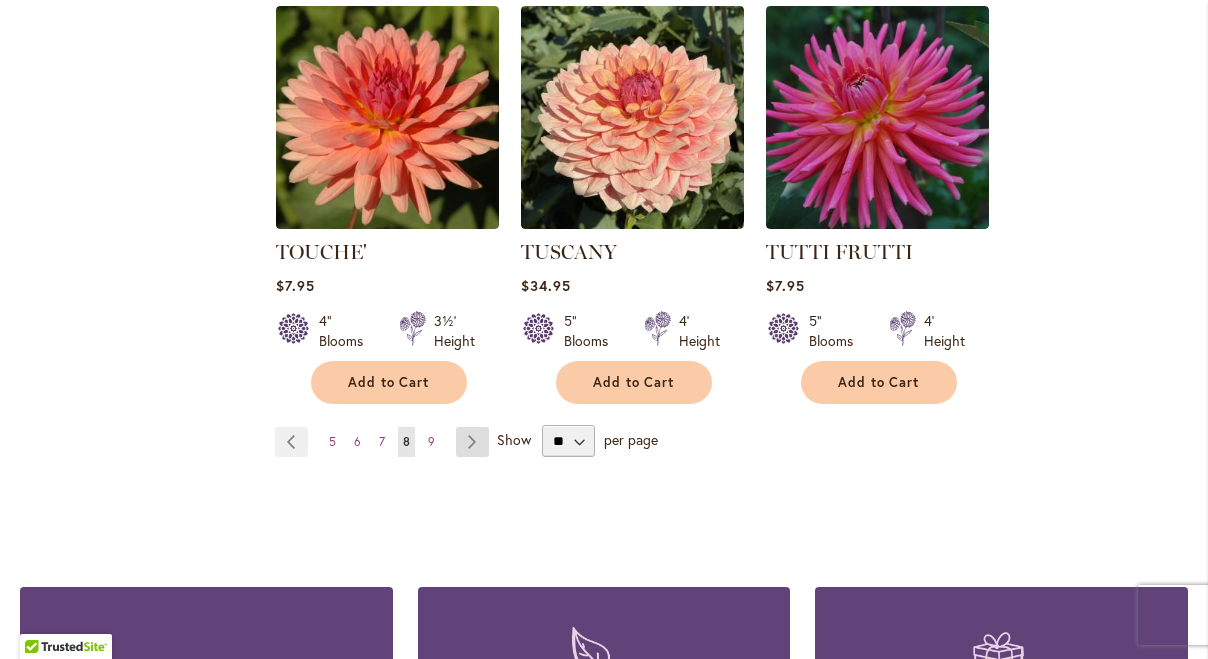 type on "**********" 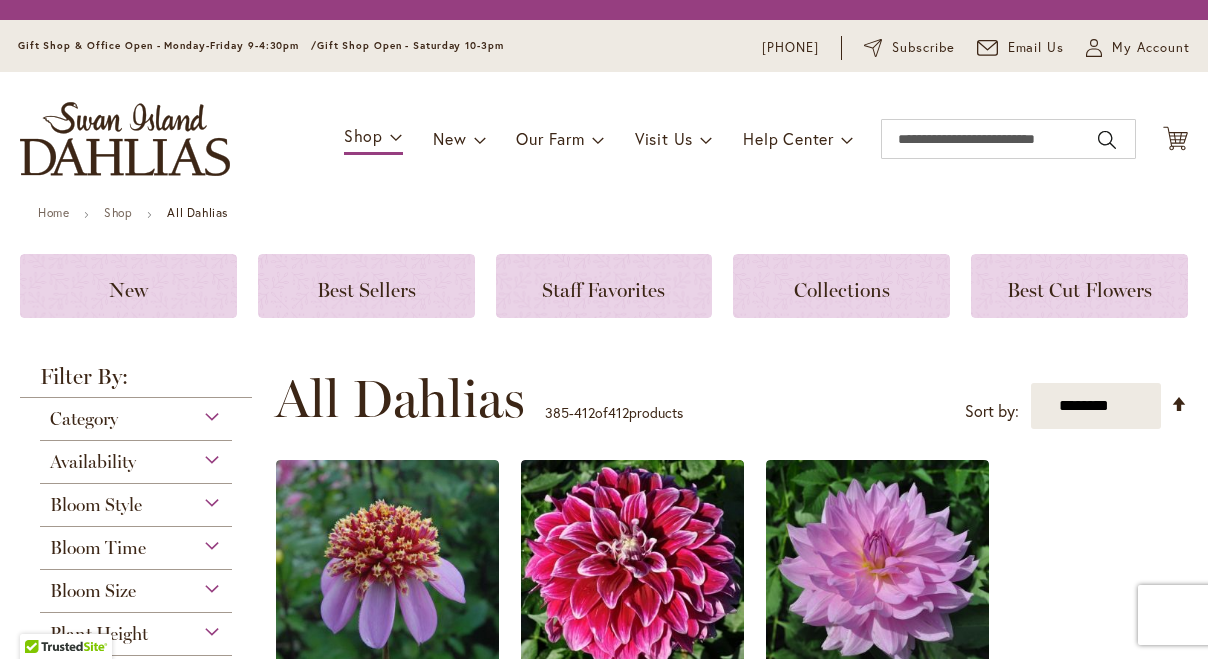 scroll, scrollTop: 0, scrollLeft: 0, axis: both 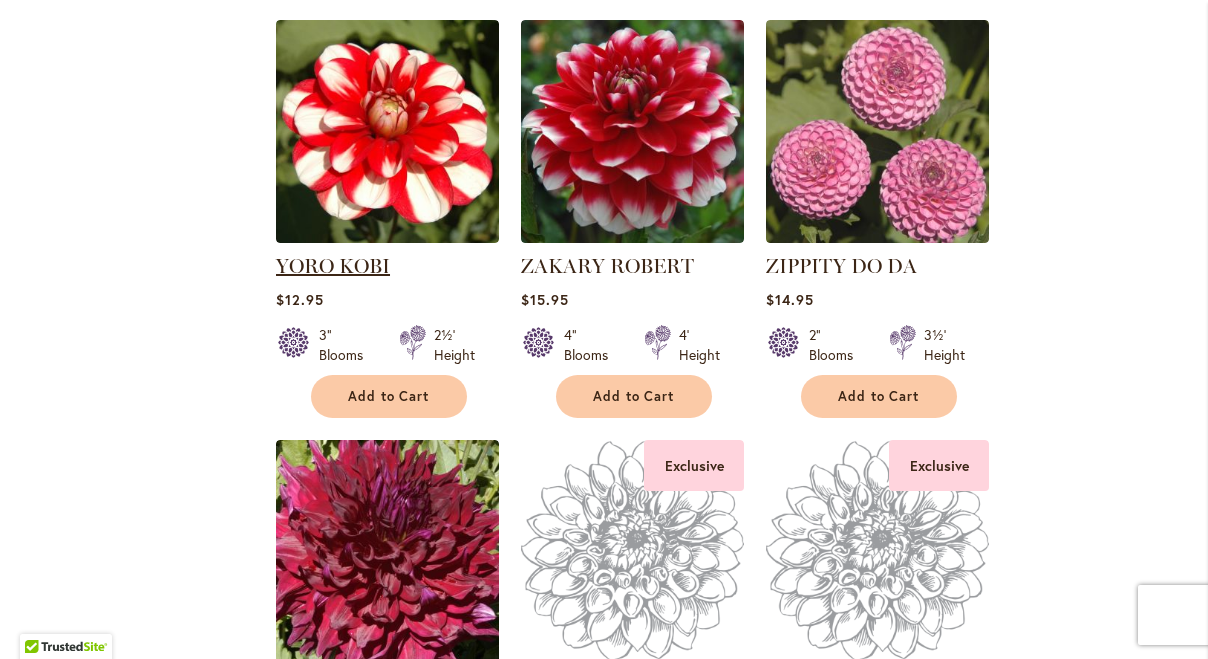 type on "**********" 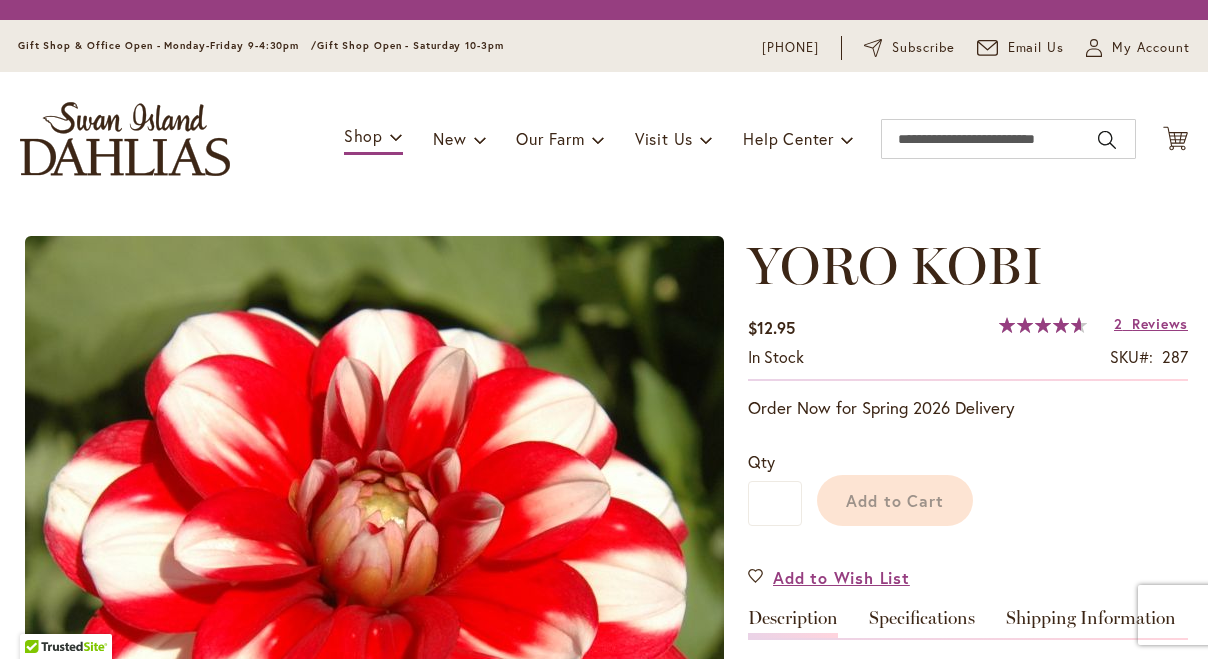 scroll, scrollTop: 0, scrollLeft: 0, axis: both 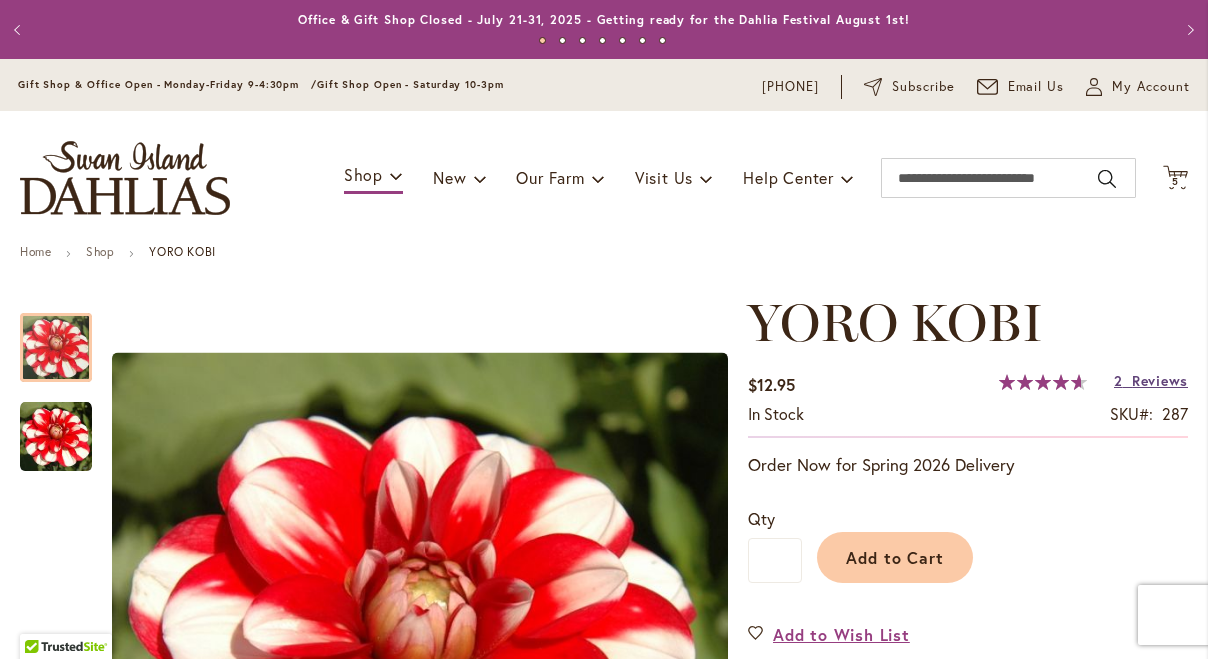 type on "**********" 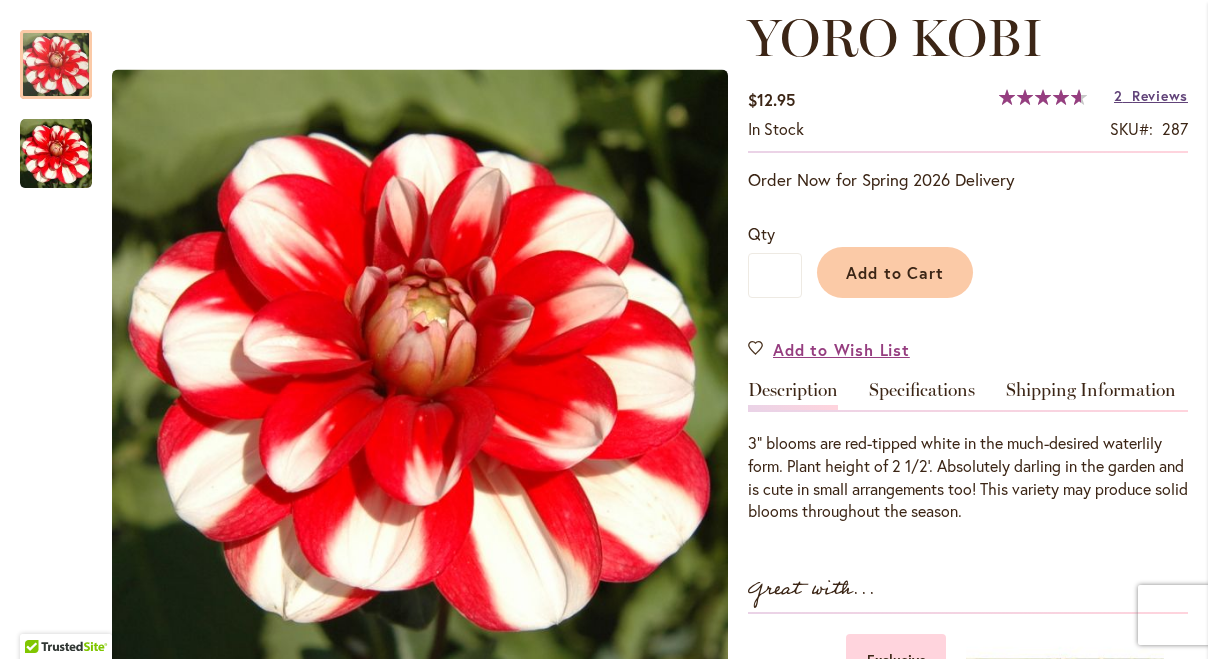 scroll, scrollTop: 271, scrollLeft: 0, axis: vertical 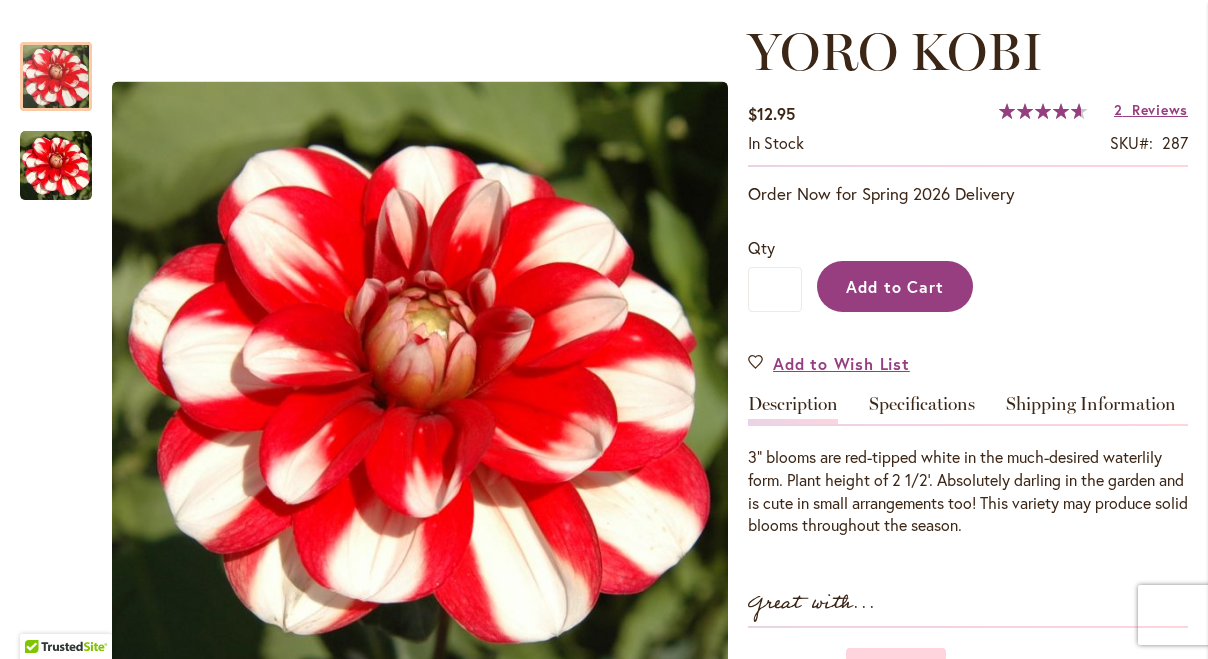 click on "Add to Cart" at bounding box center (895, 286) 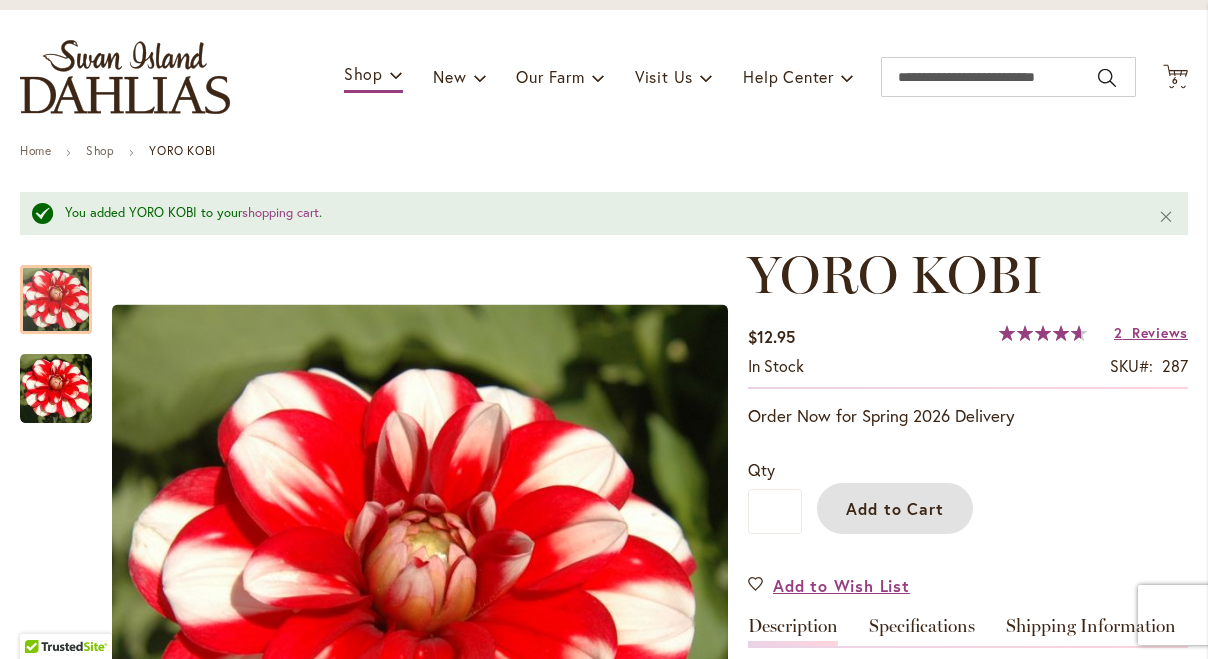 scroll, scrollTop: 106, scrollLeft: 0, axis: vertical 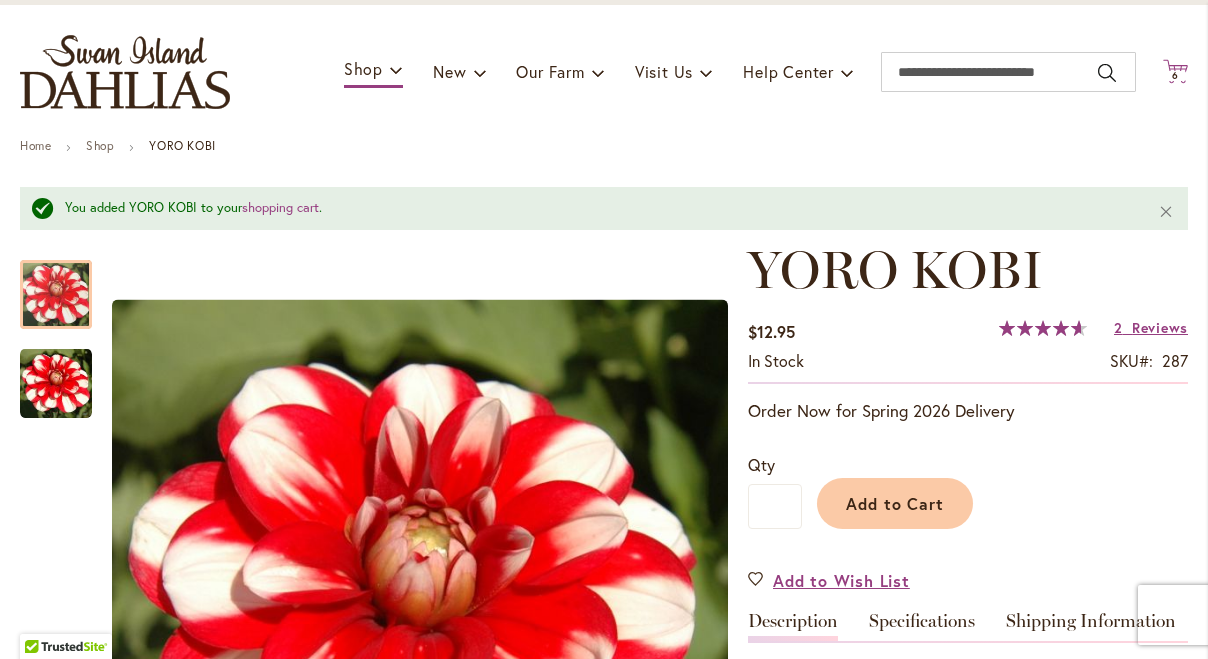 click on "Cart
.cls-1 {
fill: #231f20;
}" 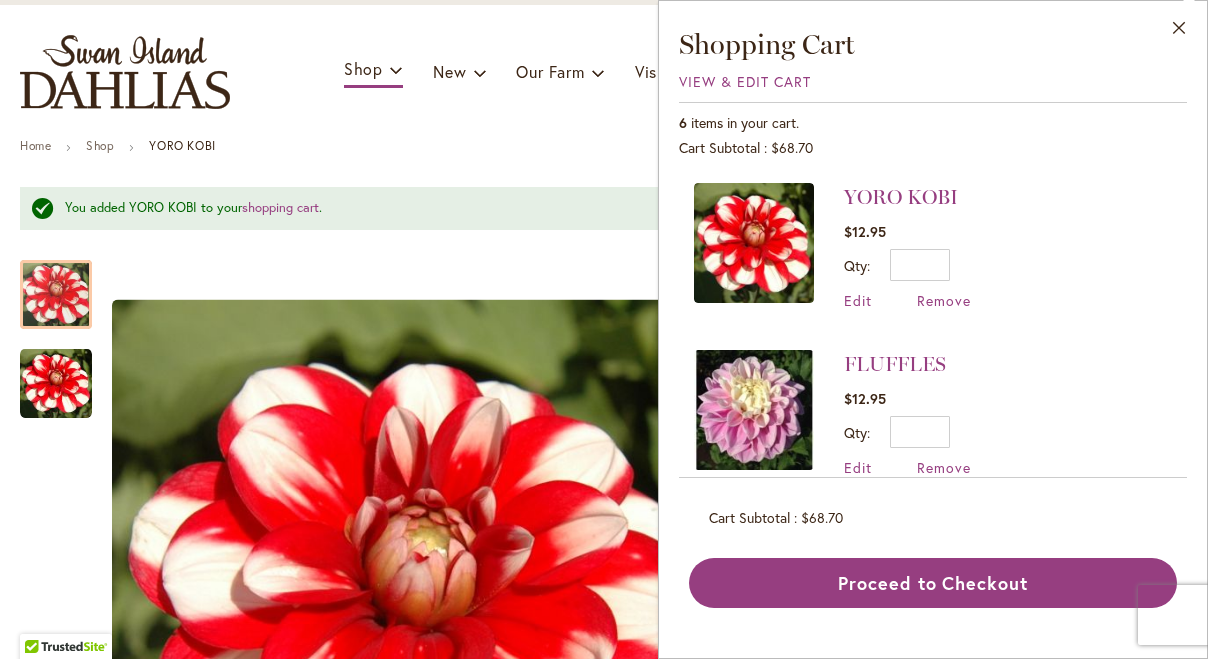 scroll, scrollTop: 1, scrollLeft: 0, axis: vertical 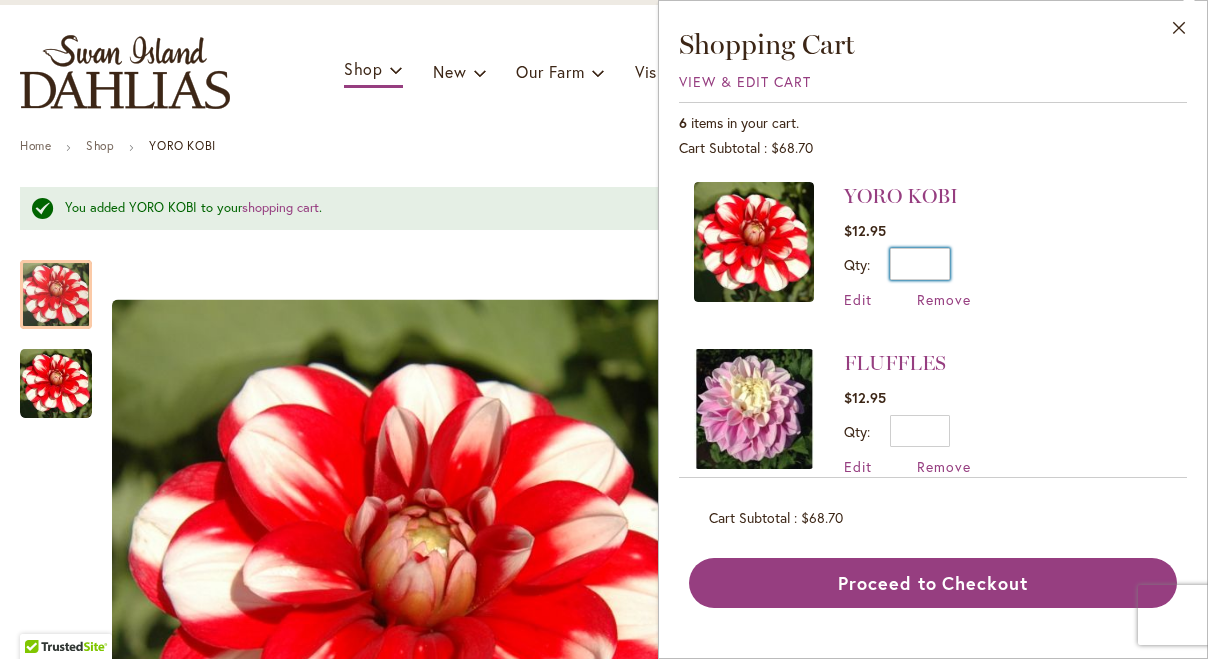 click on "*" at bounding box center (920, 264) 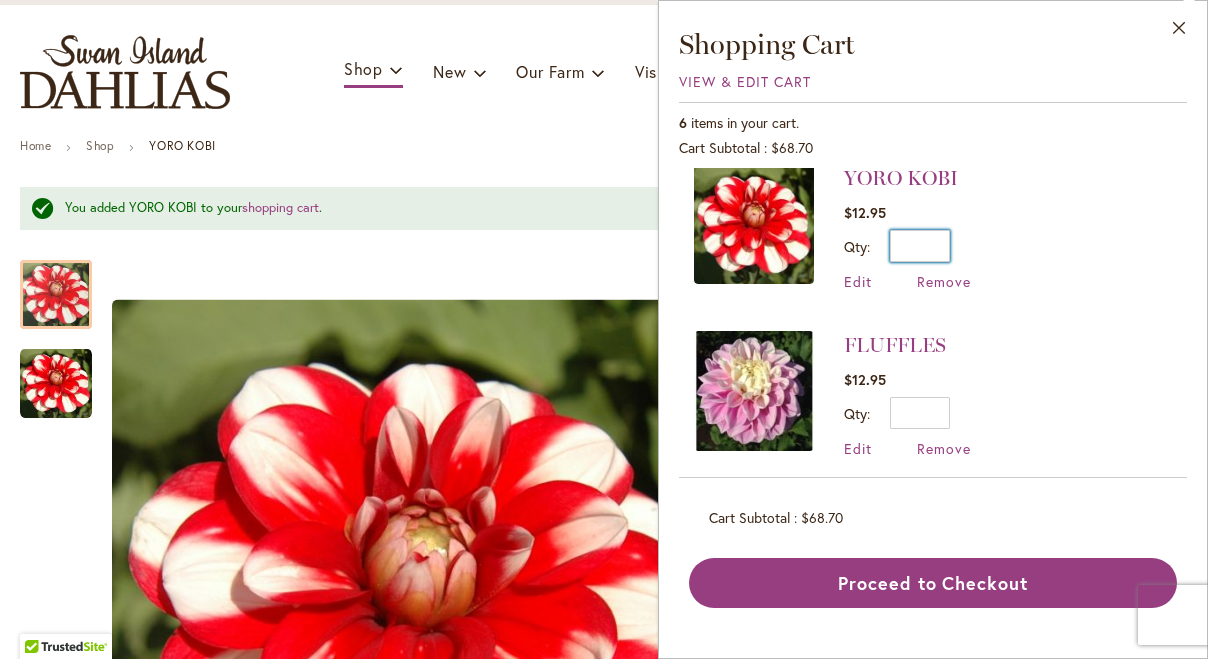 scroll, scrollTop: 16, scrollLeft: 0, axis: vertical 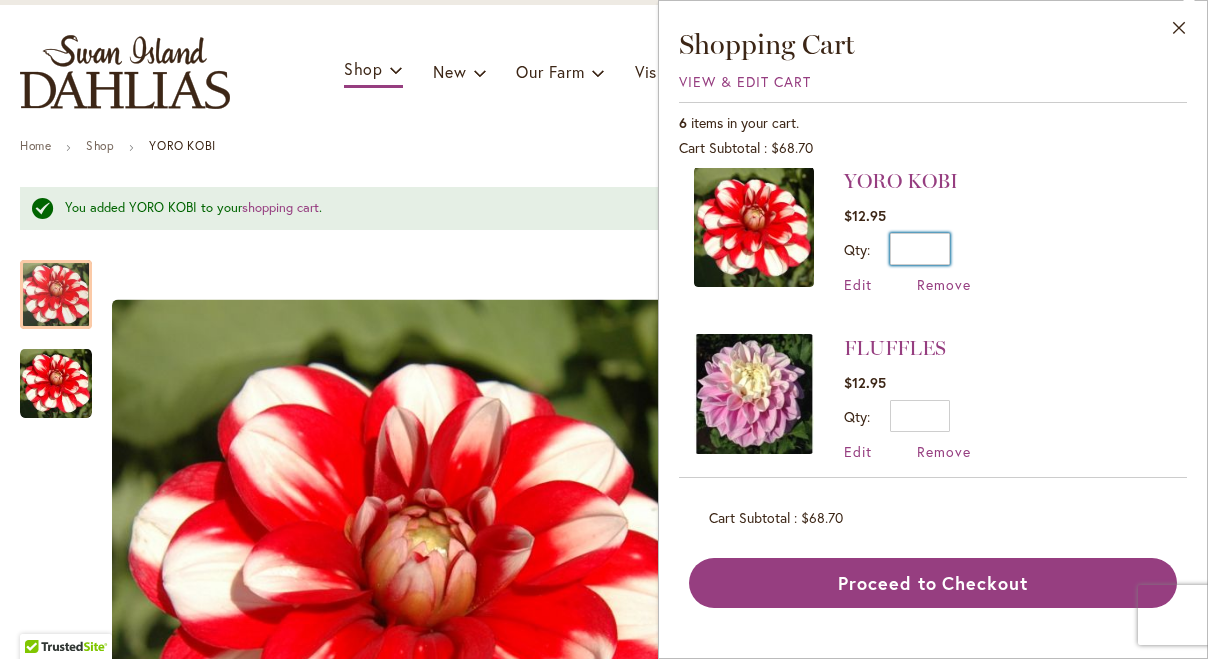 type on "*" 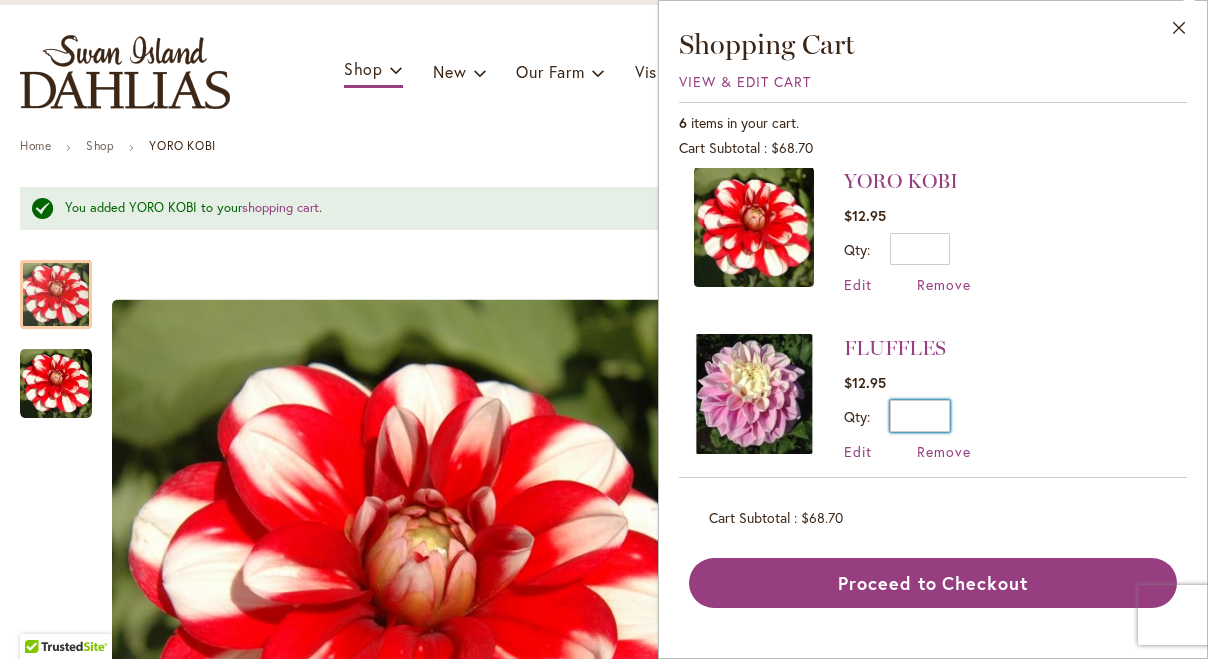 click on "*" at bounding box center (920, 416) 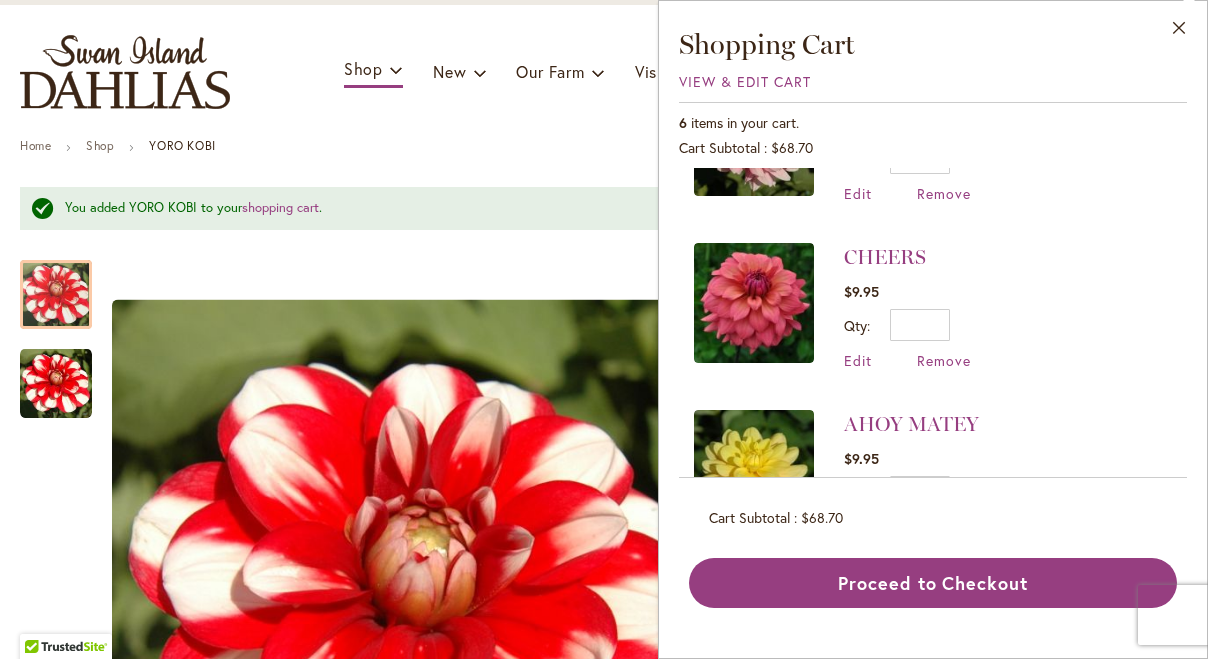 scroll, scrollTop: 694, scrollLeft: 0, axis: vertical 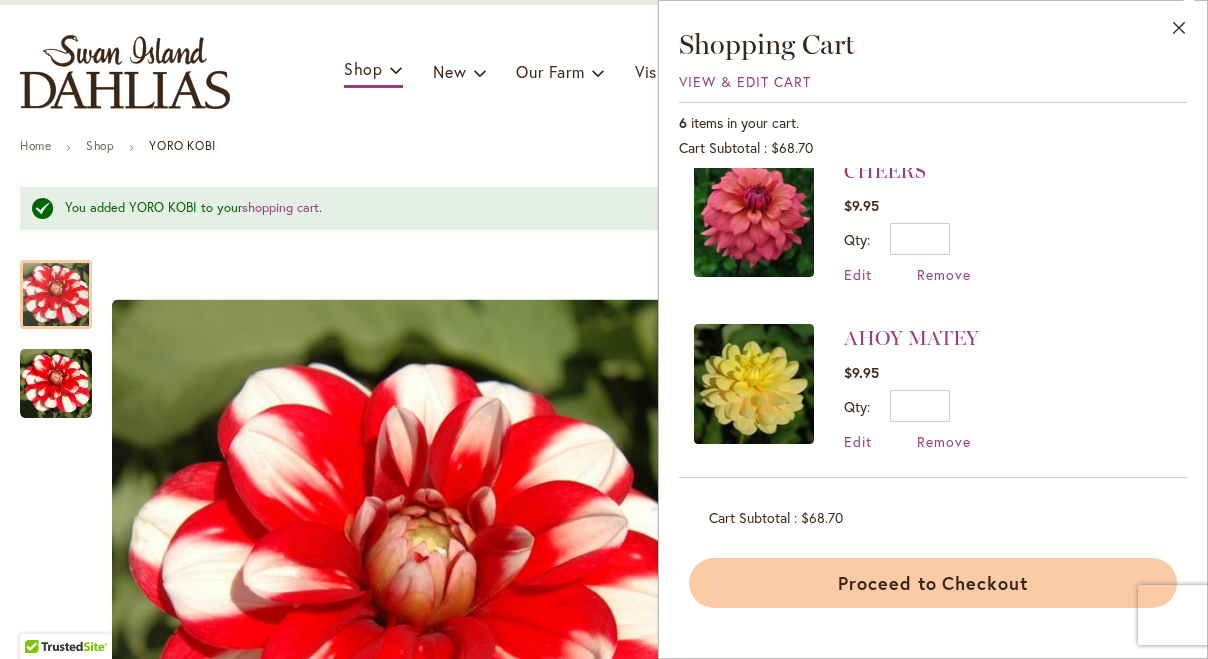 type on "*" 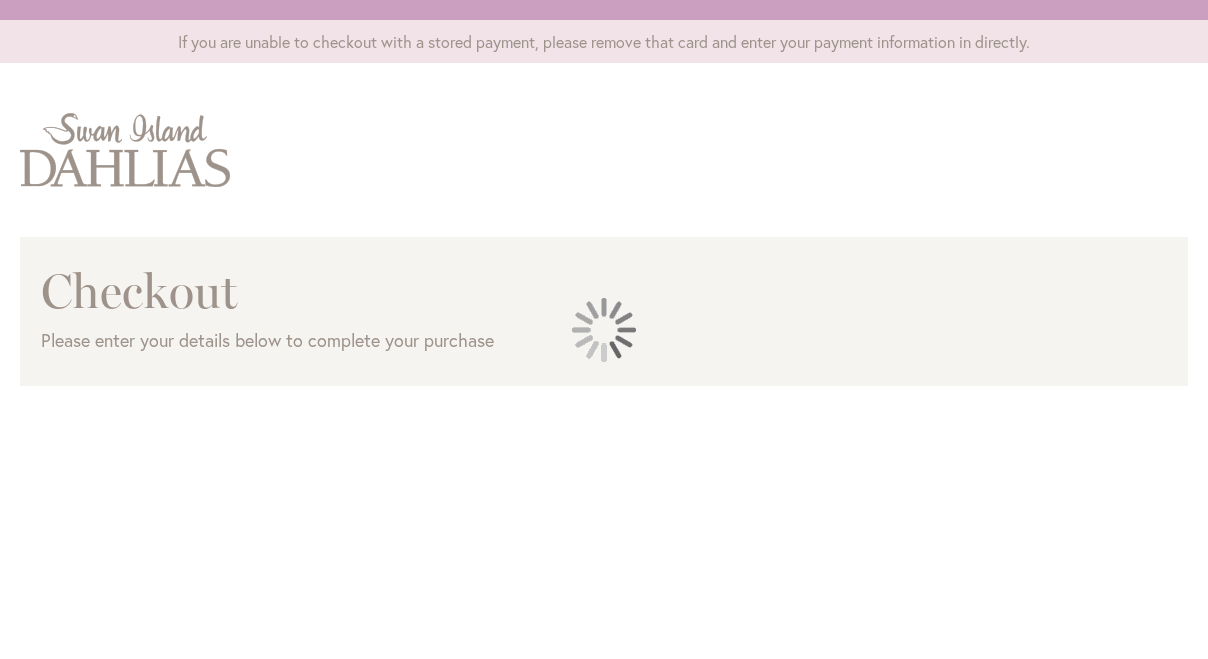 scroll, scrollTop: 0, scrollLeft: 0, axis: both 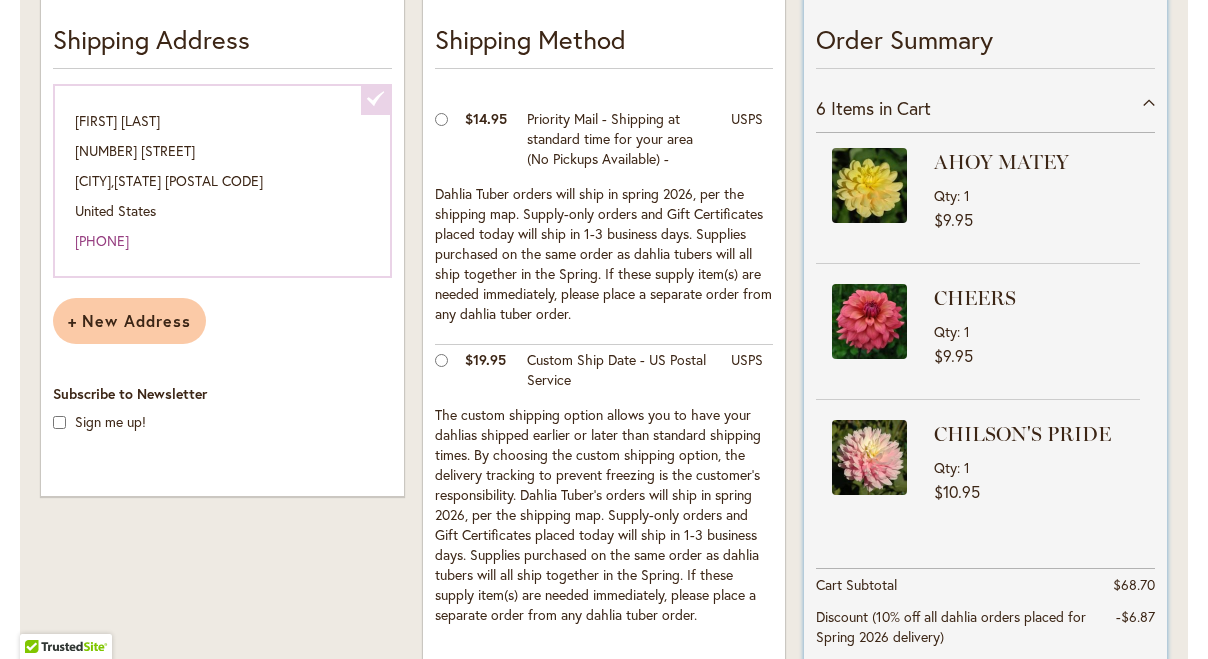 click on "6
Items in Cart" at bounding box center [985, 108] 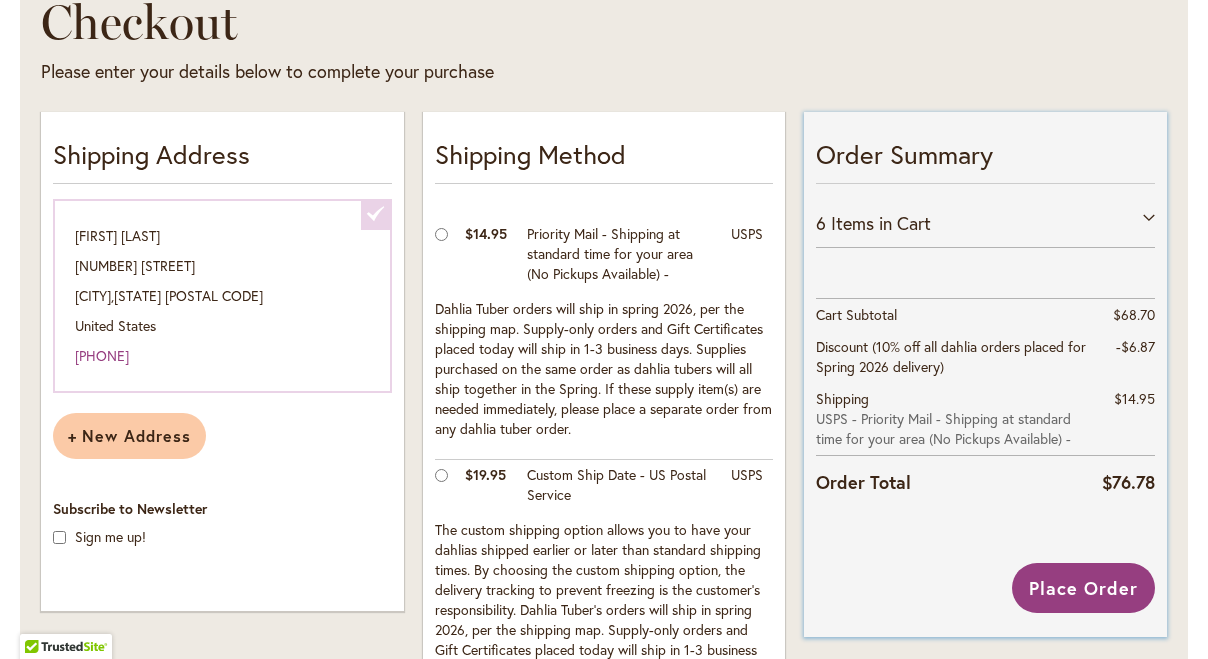 scroll, scrollTop: 305, scrollLeft: 0, axis: vertical 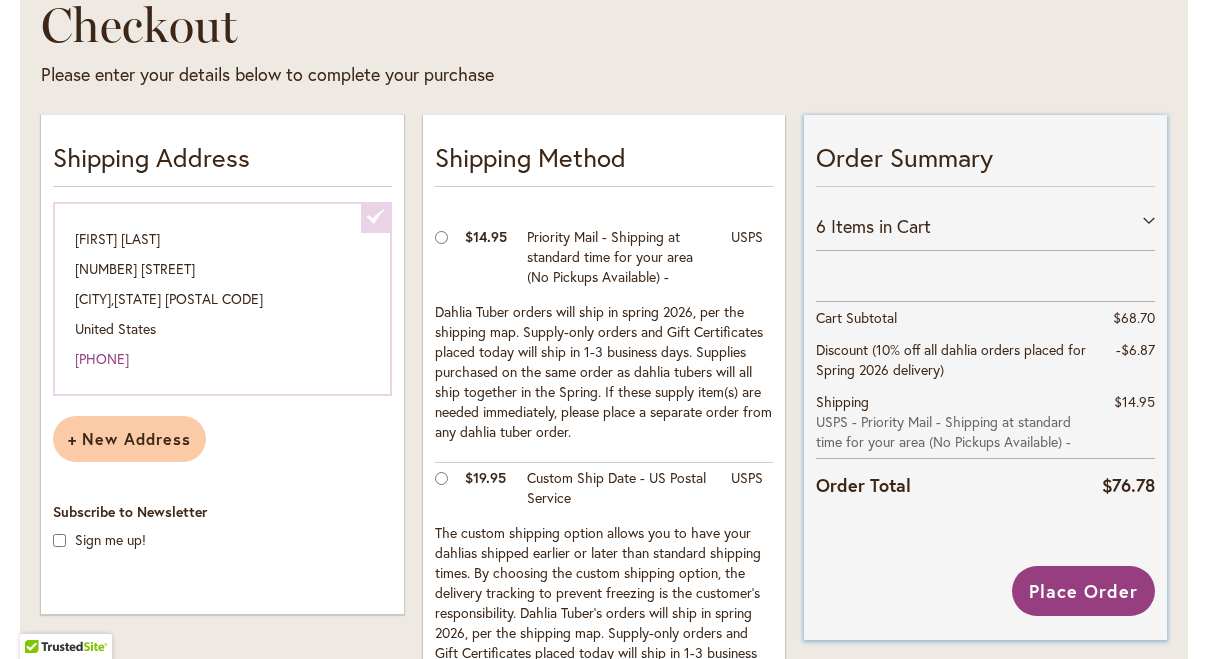 click on "6
Items in Cart" at bounding box center (985, 226) 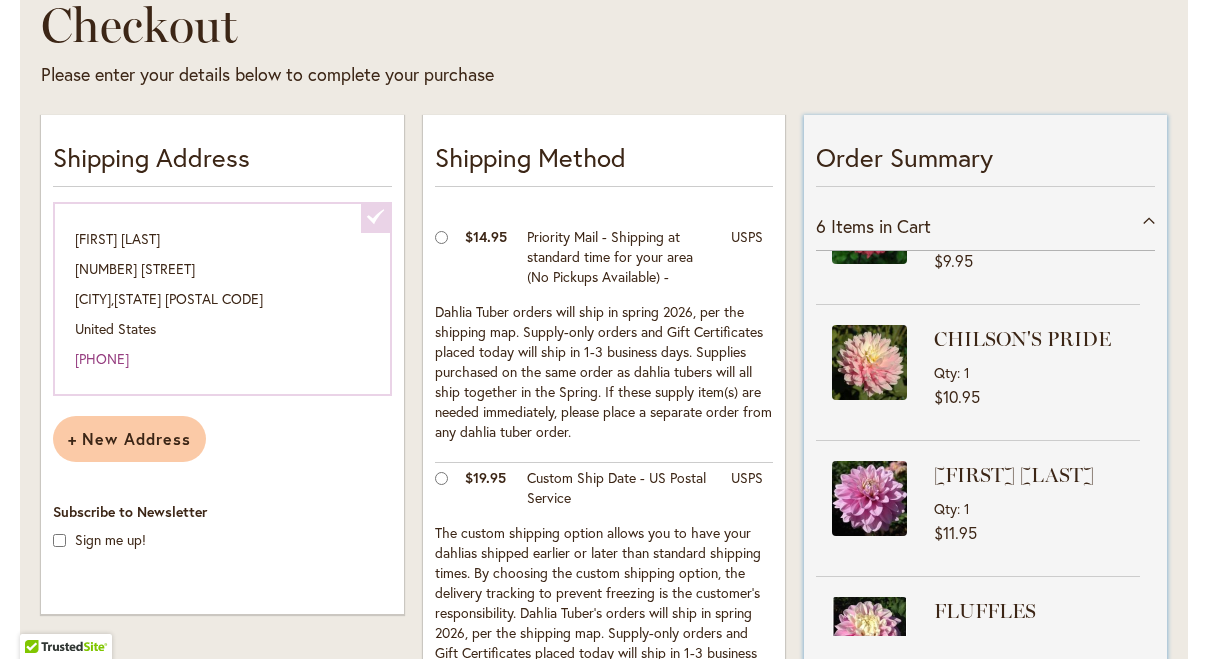 scroll, scrollTop: 210, scrollLeft: 0, axis: vertical 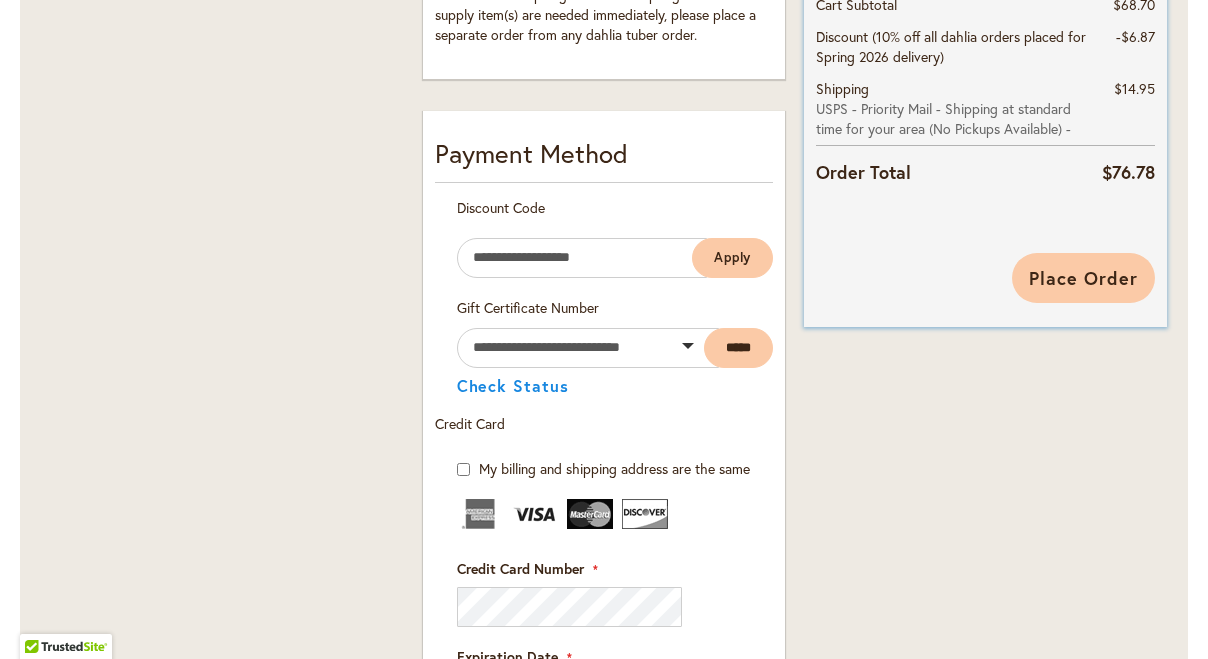 click on "Place Order" at bounding box center (1083, 278) 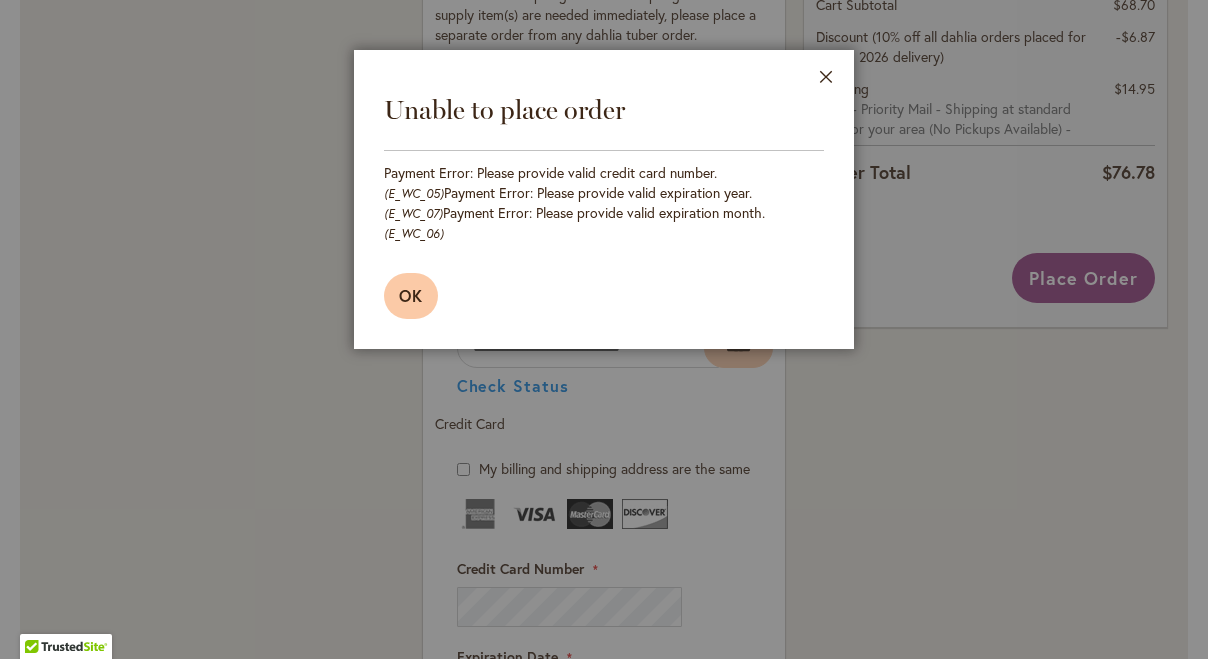 click on "OK" at bounding box center (411, 295) 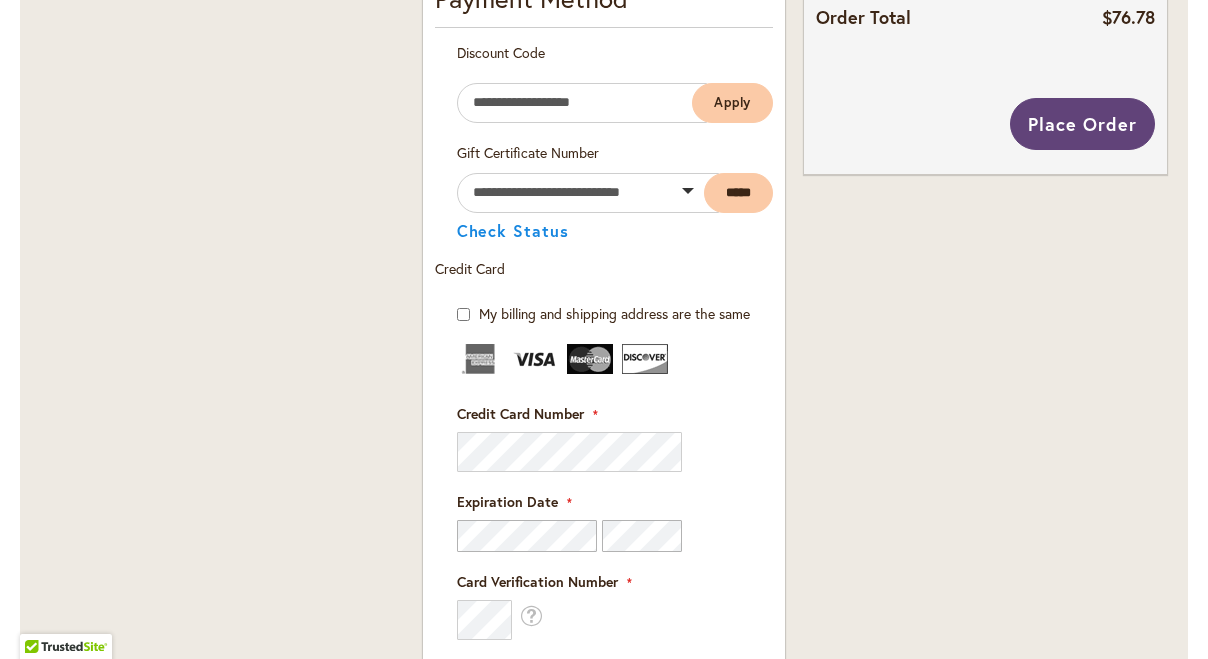 scroll, scrollTop: 1162, scrollLeft: 0, axis: vertical 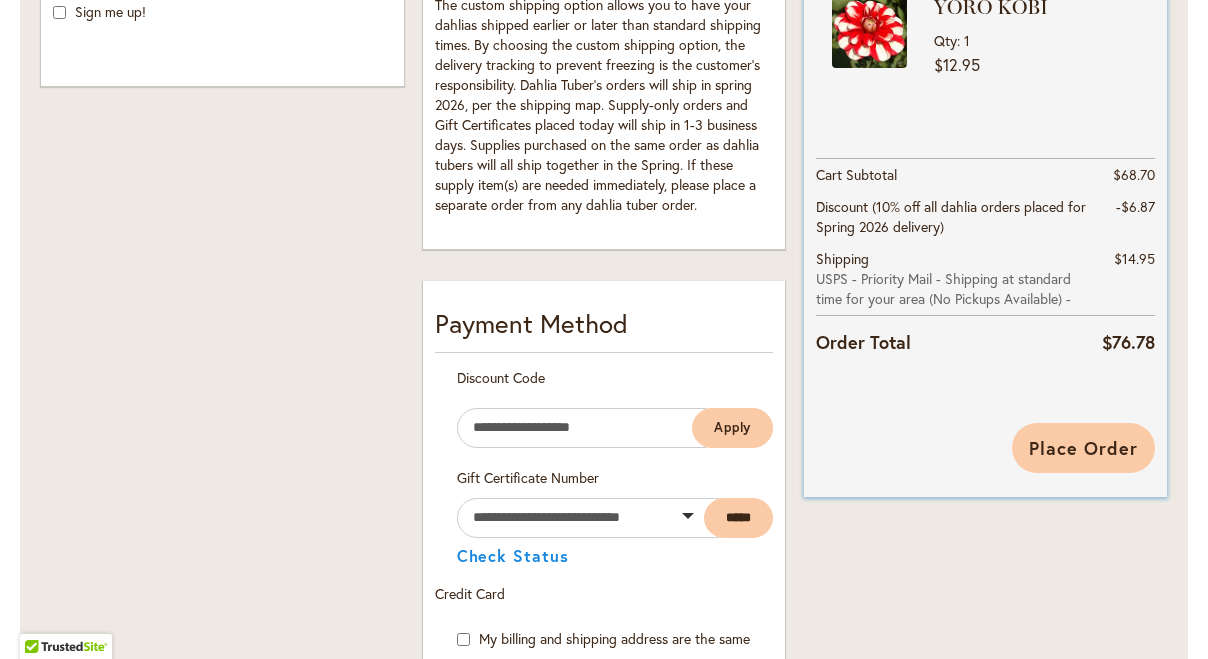 click on "Place Order" at bounding box center (1083, 448) 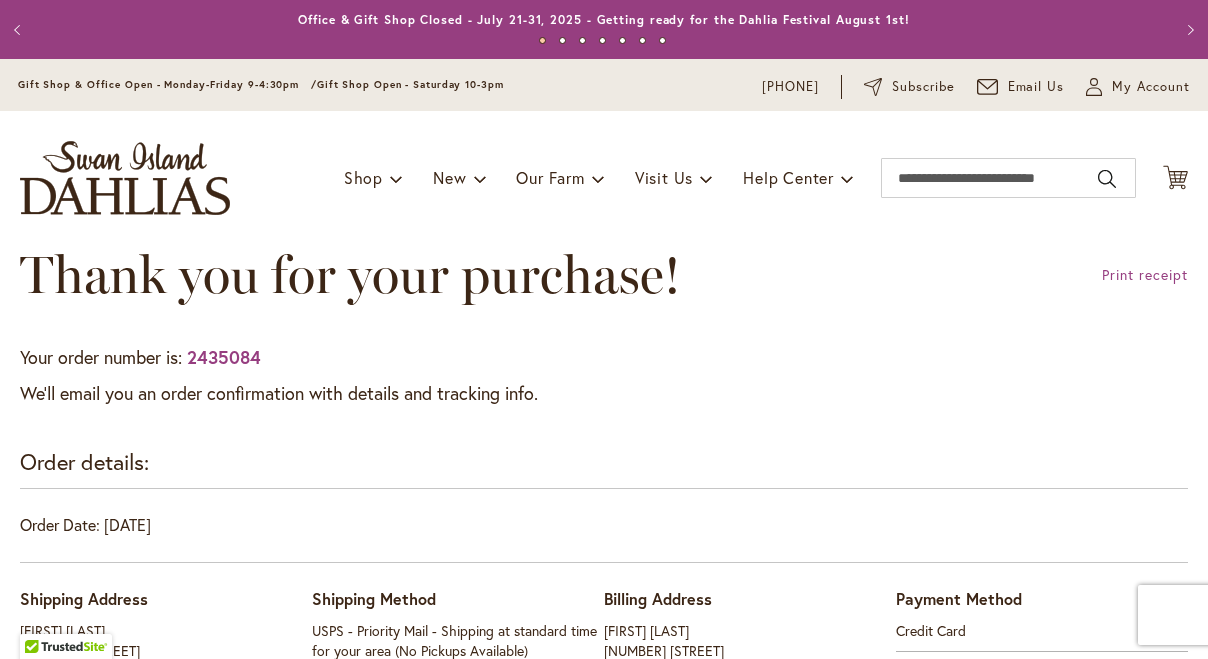 scroll, scrollTop: 0, scrollLeft: 0, axis: both 